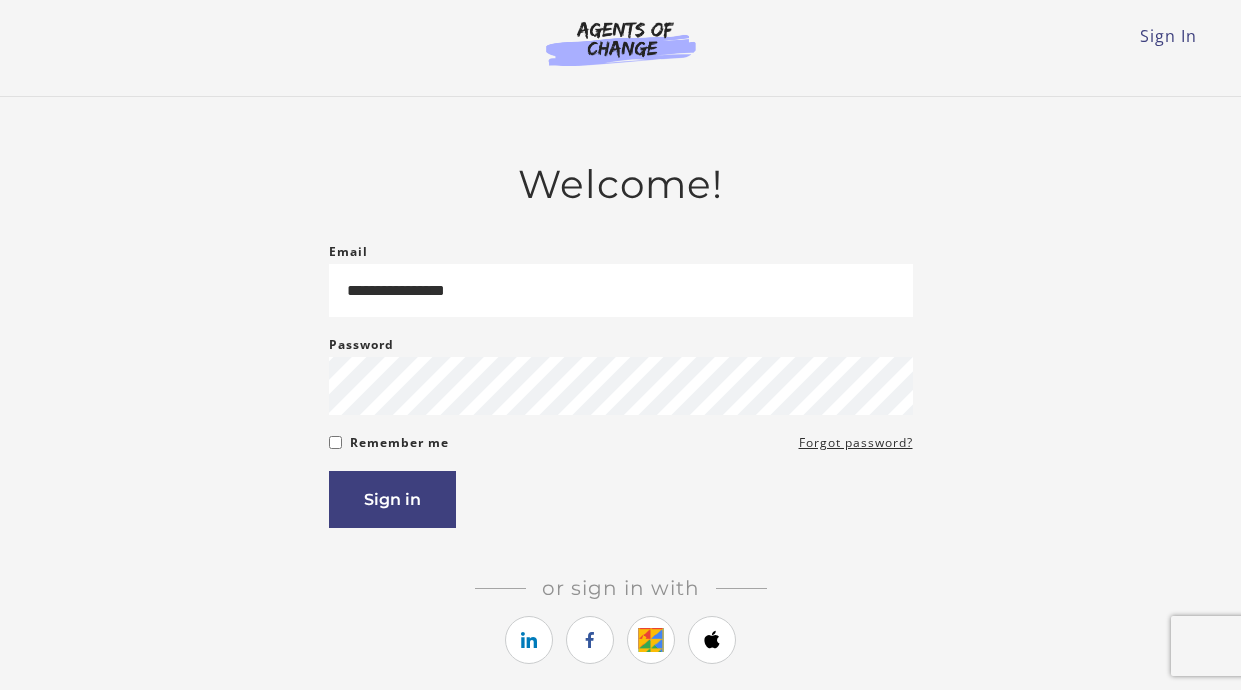 scroll, scrollTop: 0, scrollLeft: 0, axis: both 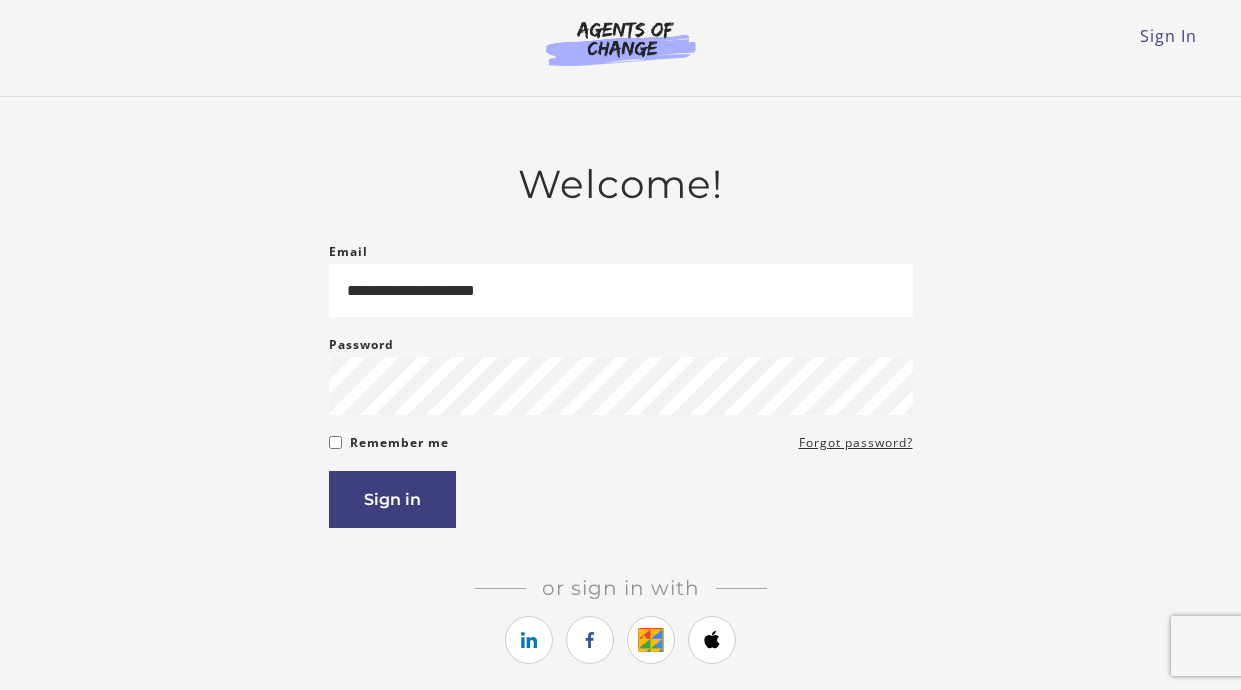 type on "**********" 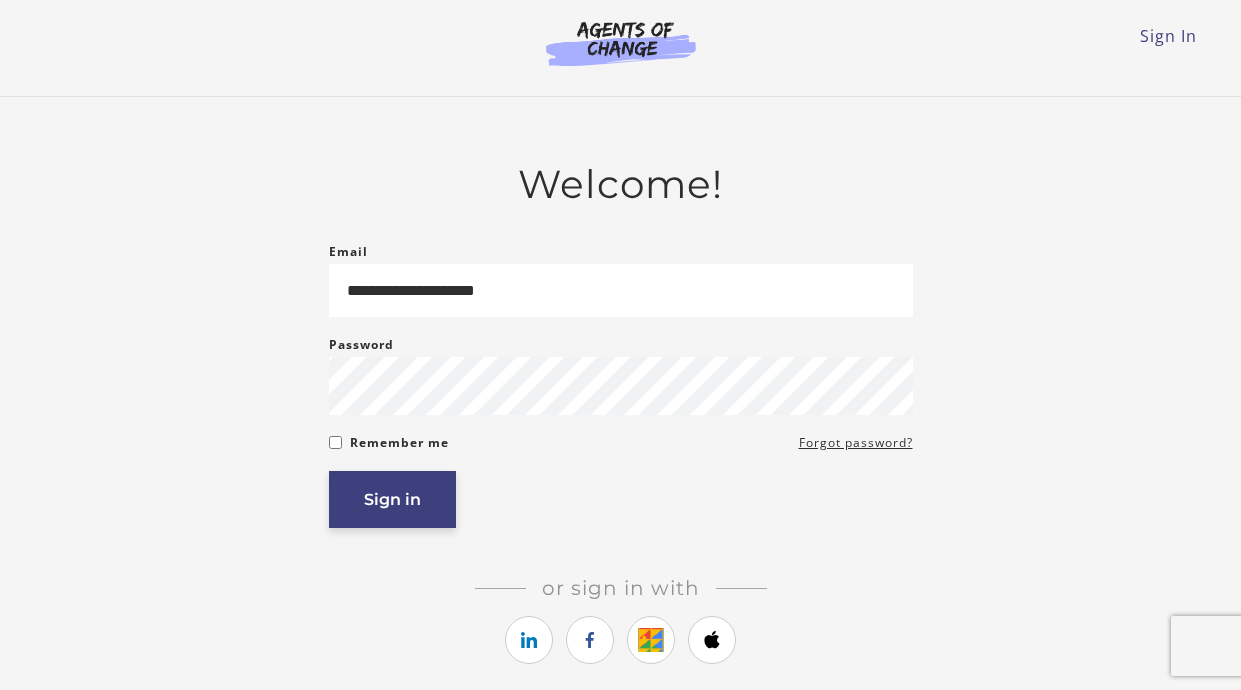 click on "Sign in" at bounding box center [392, 499] 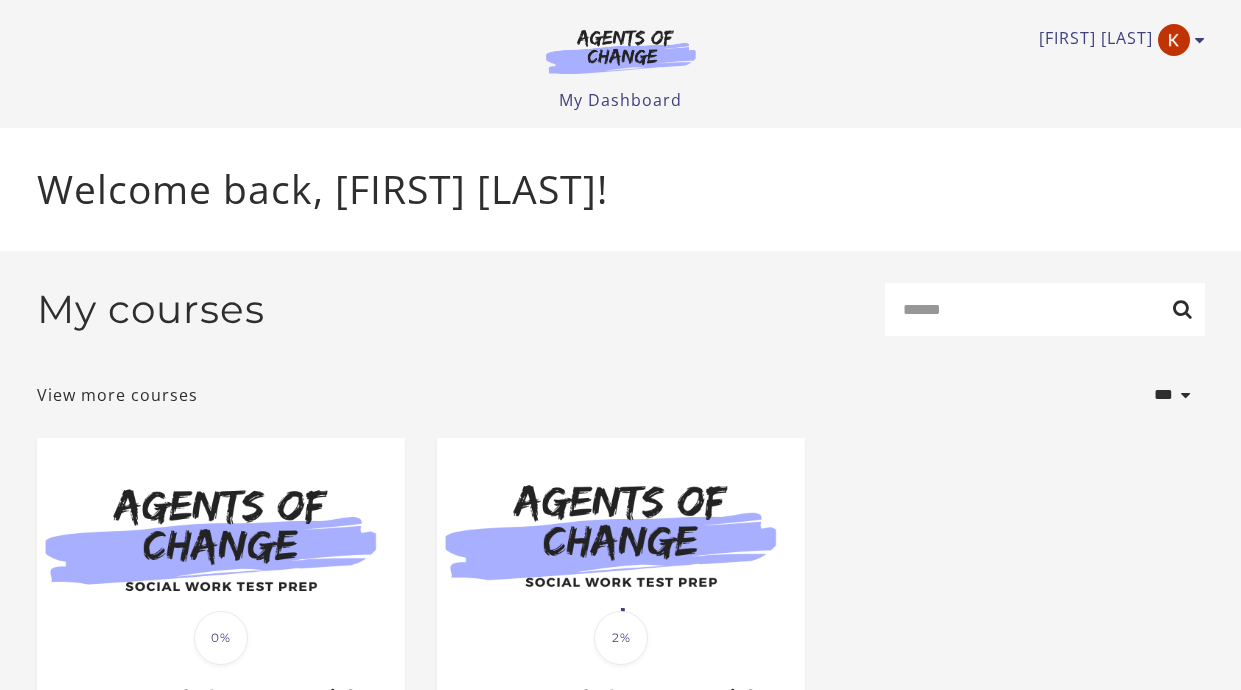 scroll, scrollTop: 0, scrollLeft: 0, axis: both 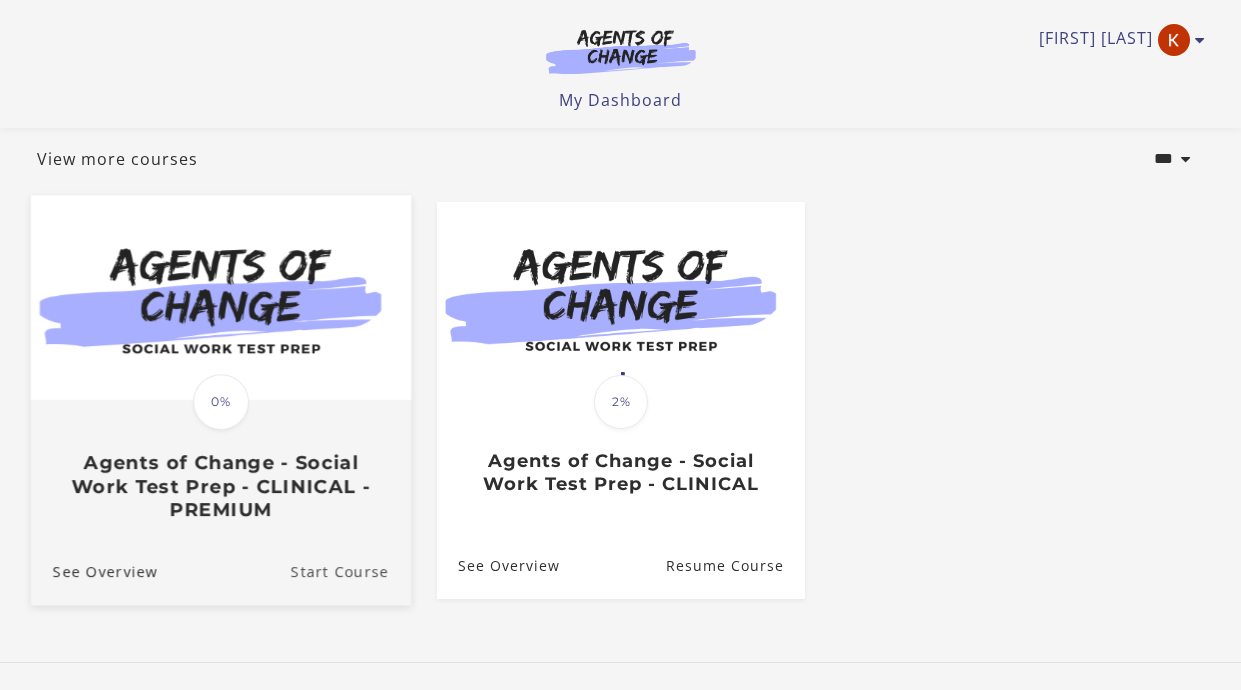 click on "Start Course" at bounding box center [350, 570] 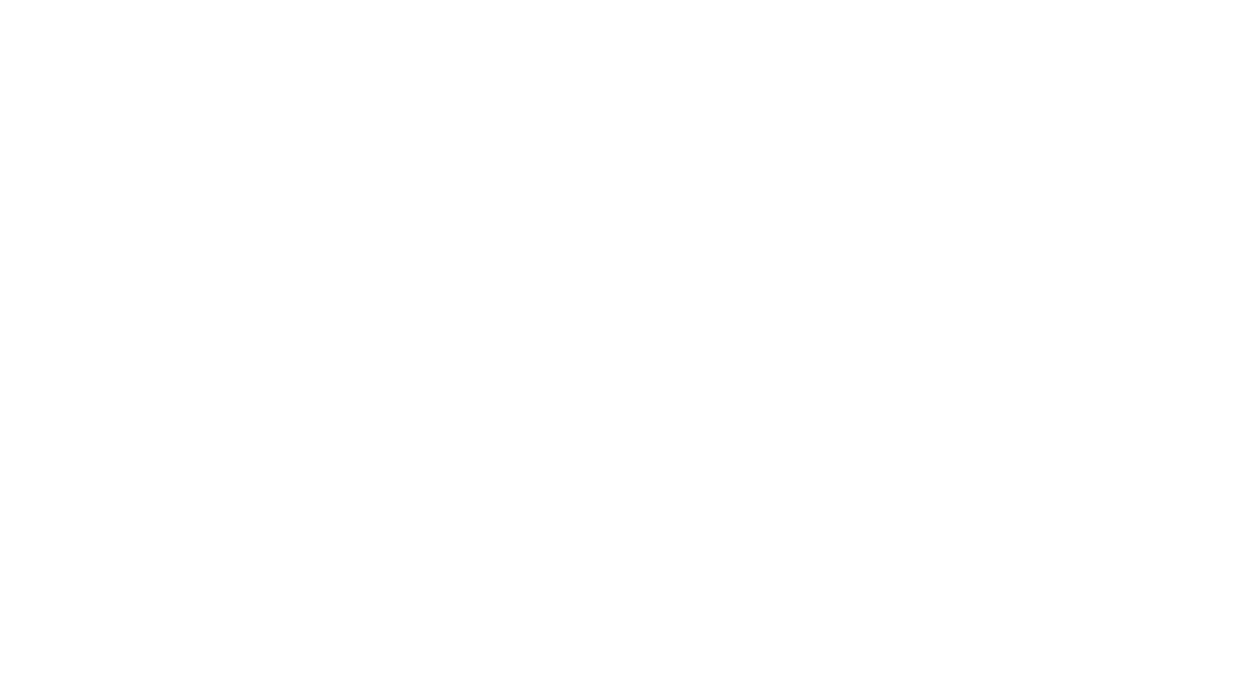 scroll, scrollTop: 0, scrollLeft: 0, axis: both 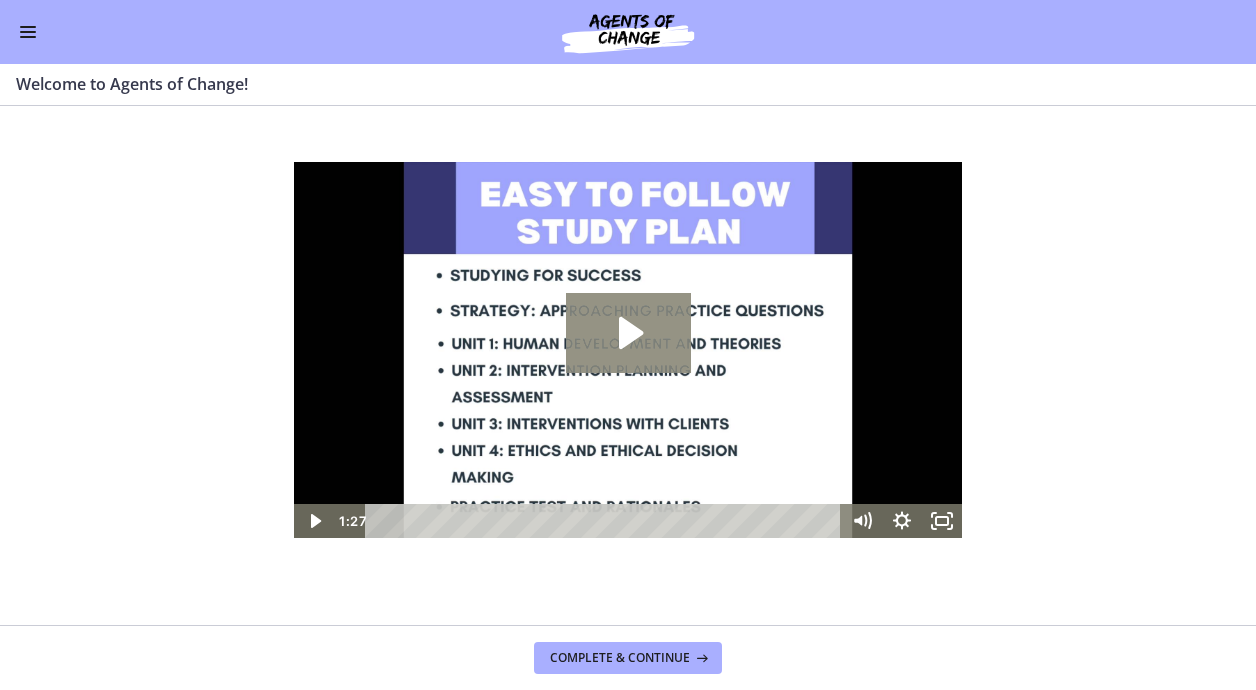 click 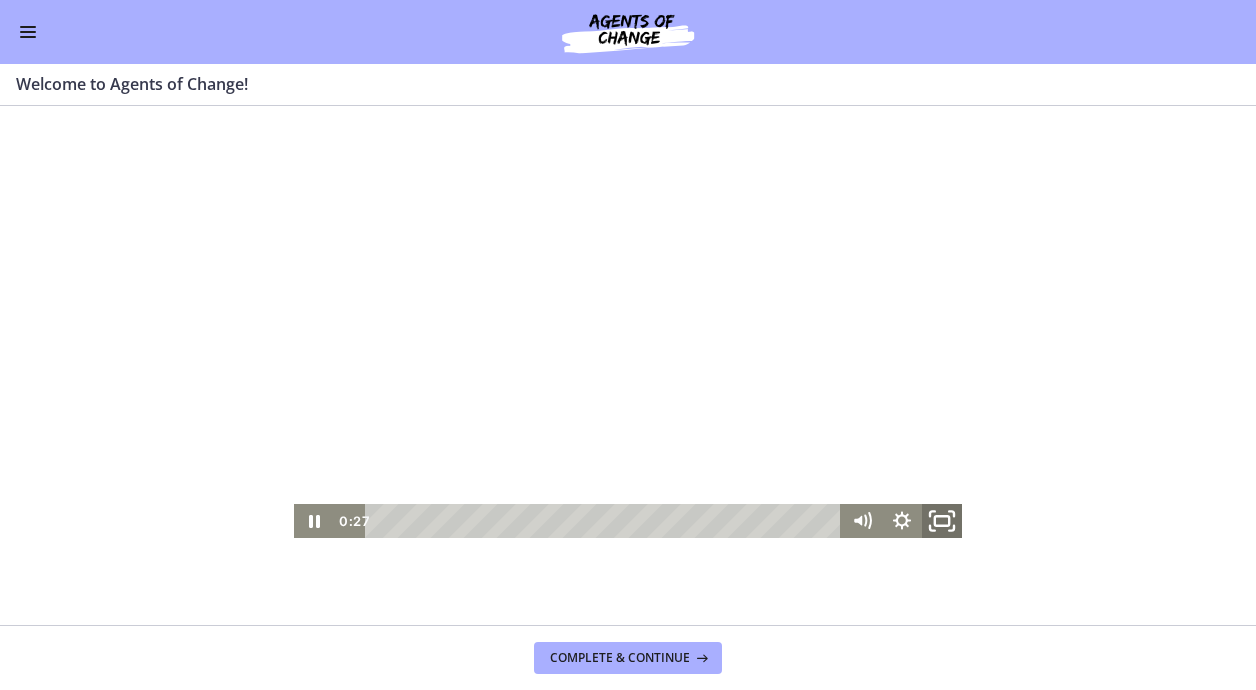 click 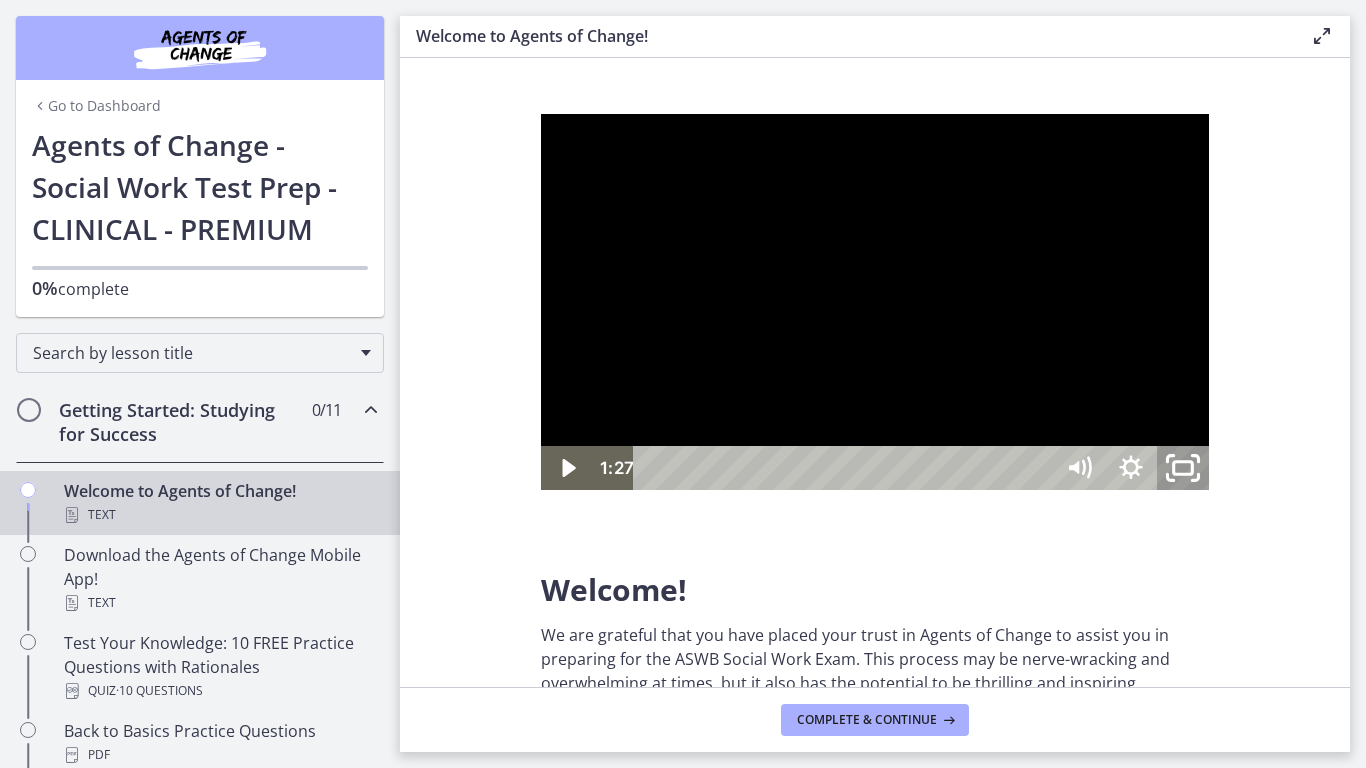 click 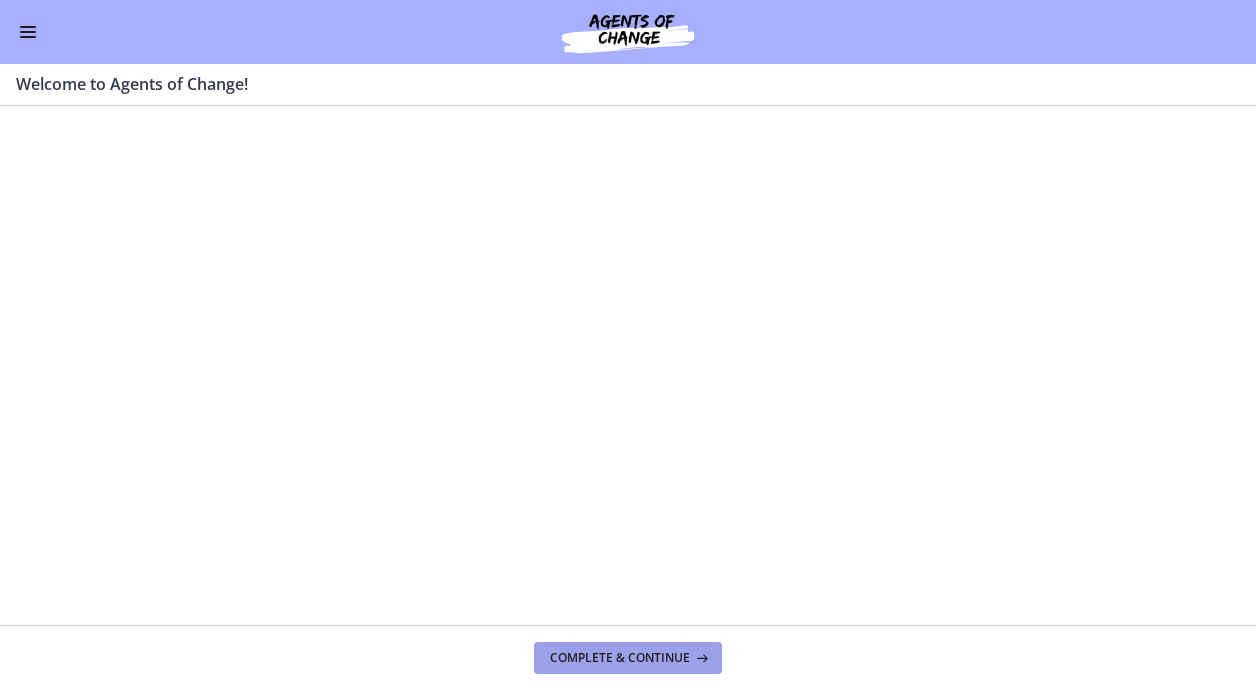 click on "Complete & continue" at bounding box center [620, 658] 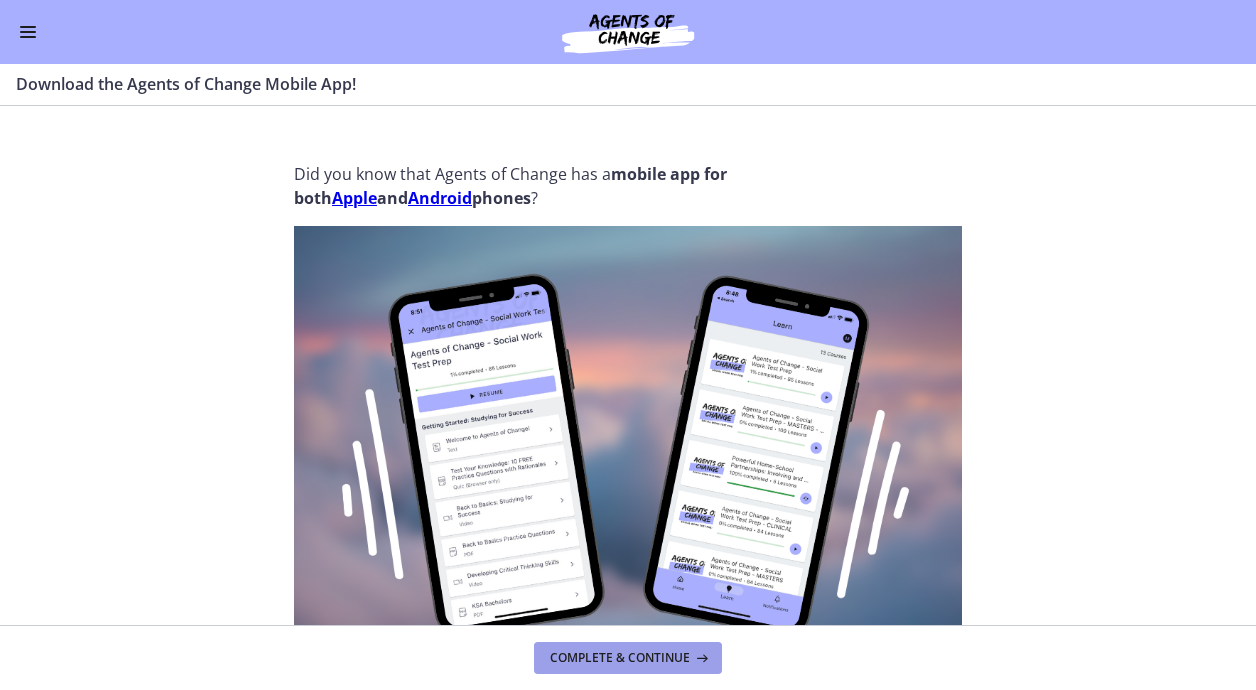 click on "Complete & continue" at bounding box center [620, 658] 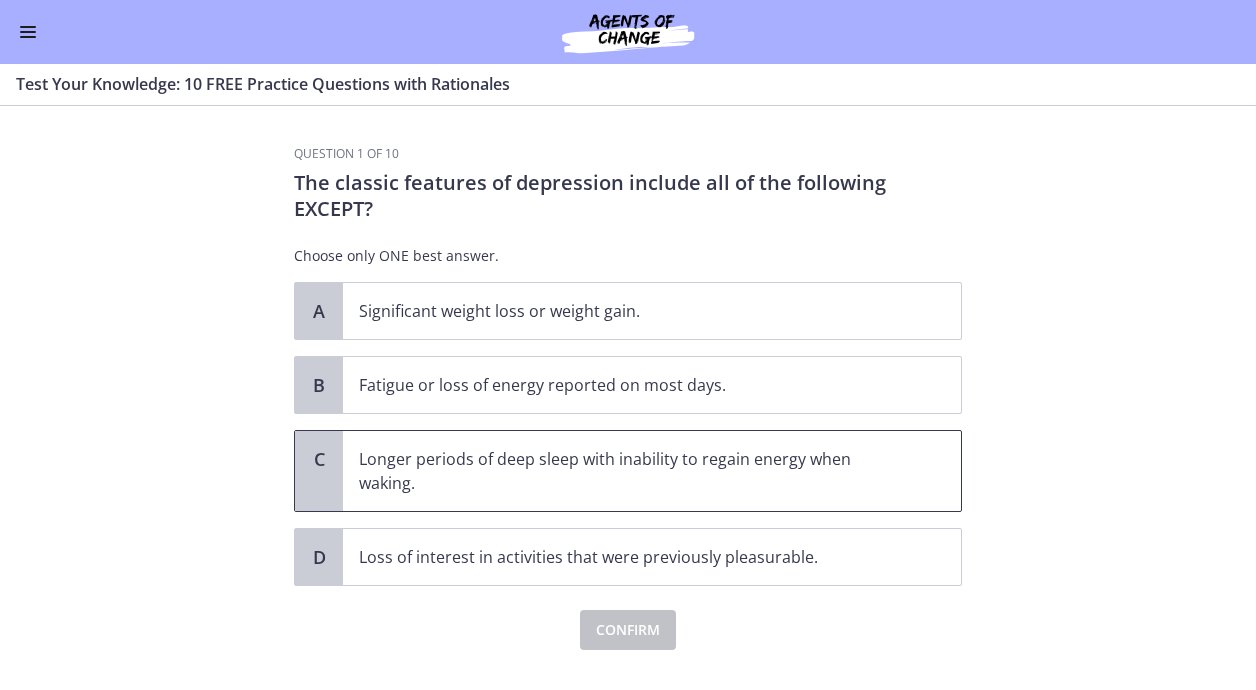 click on "Longer periods of deep sleep with inability to regain energy when waking." at bounding box center [632, 471] 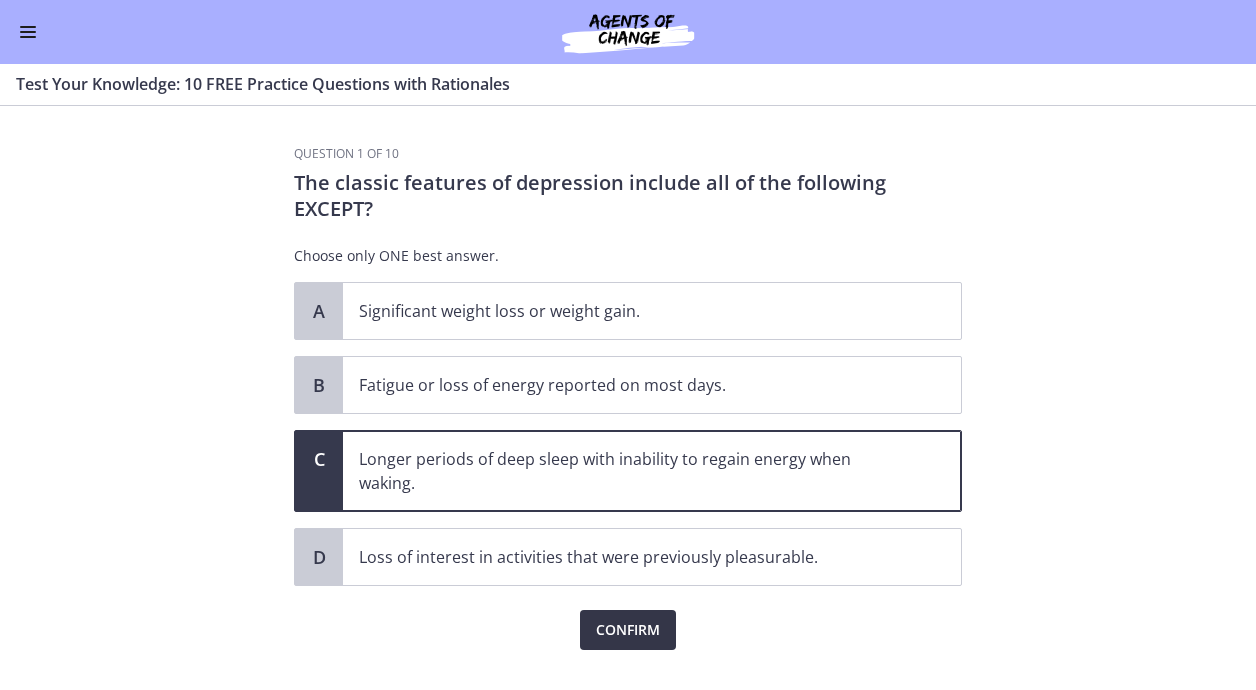 click on "Confirm" at bounding box center (628, 630) 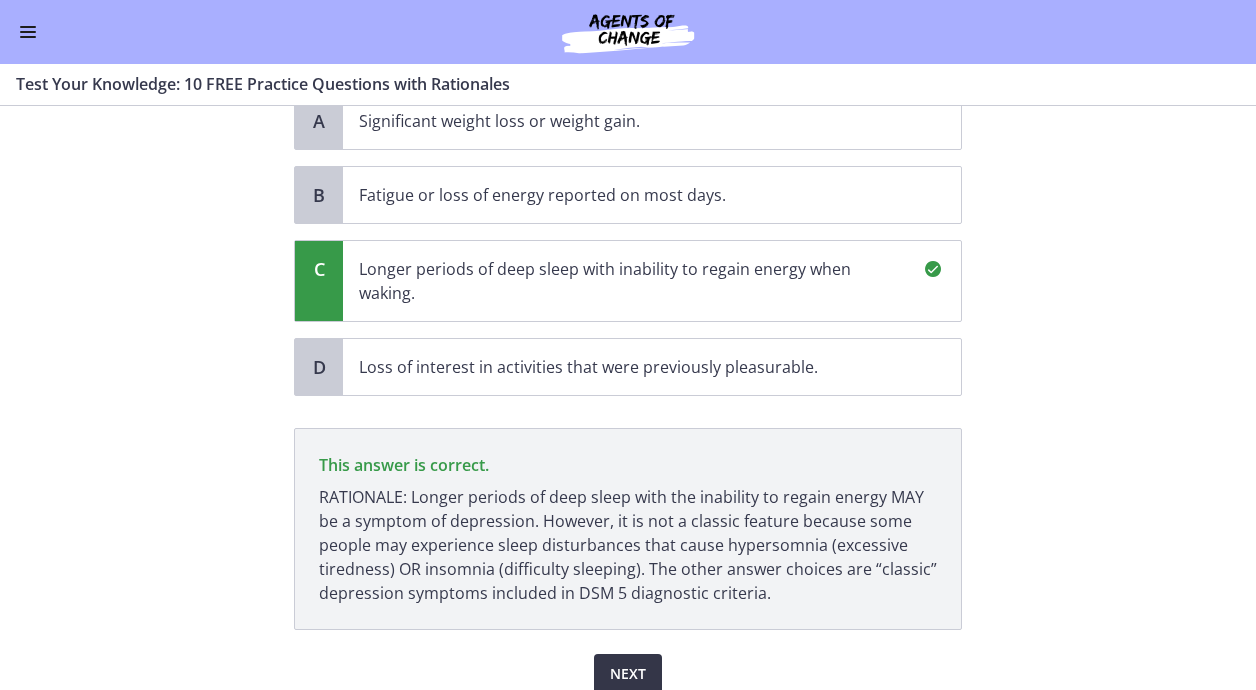 scroll, scrollTop: 274, scrollLeft: 0, axis: vertical 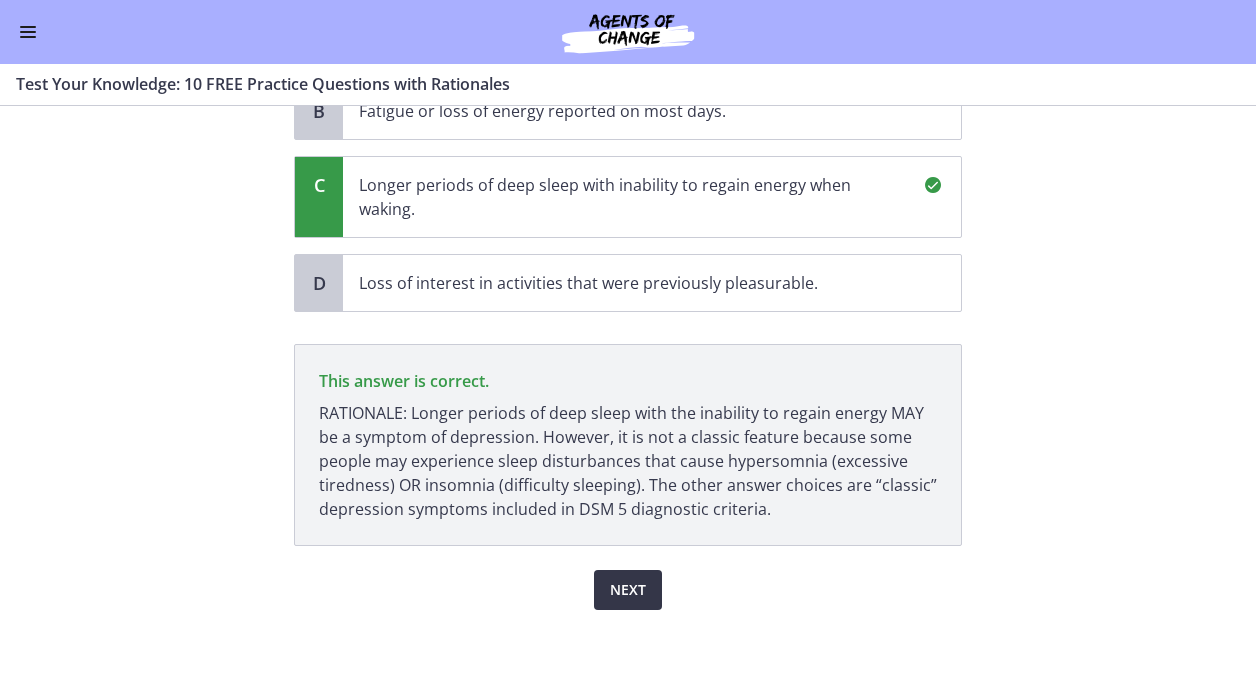 click on "Next" at bounding box center [628, 590] 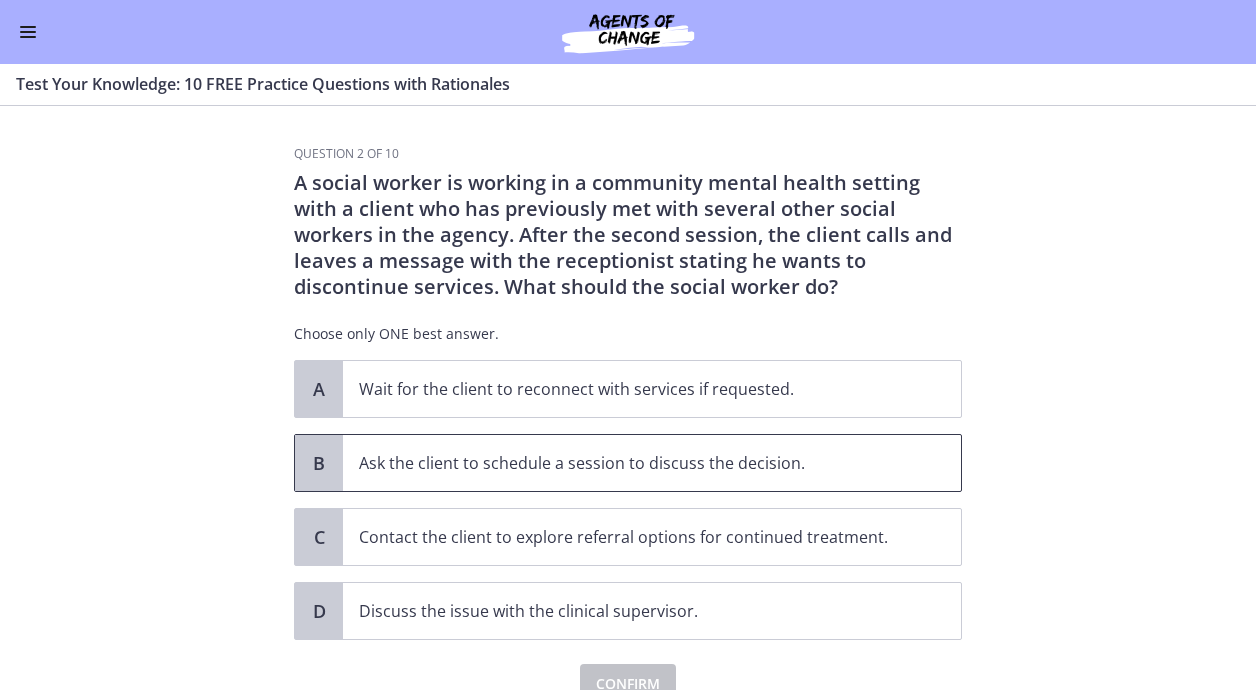 click on "Ask the client to schedule a session to discuss the decision." at bounding box center [632, 463] 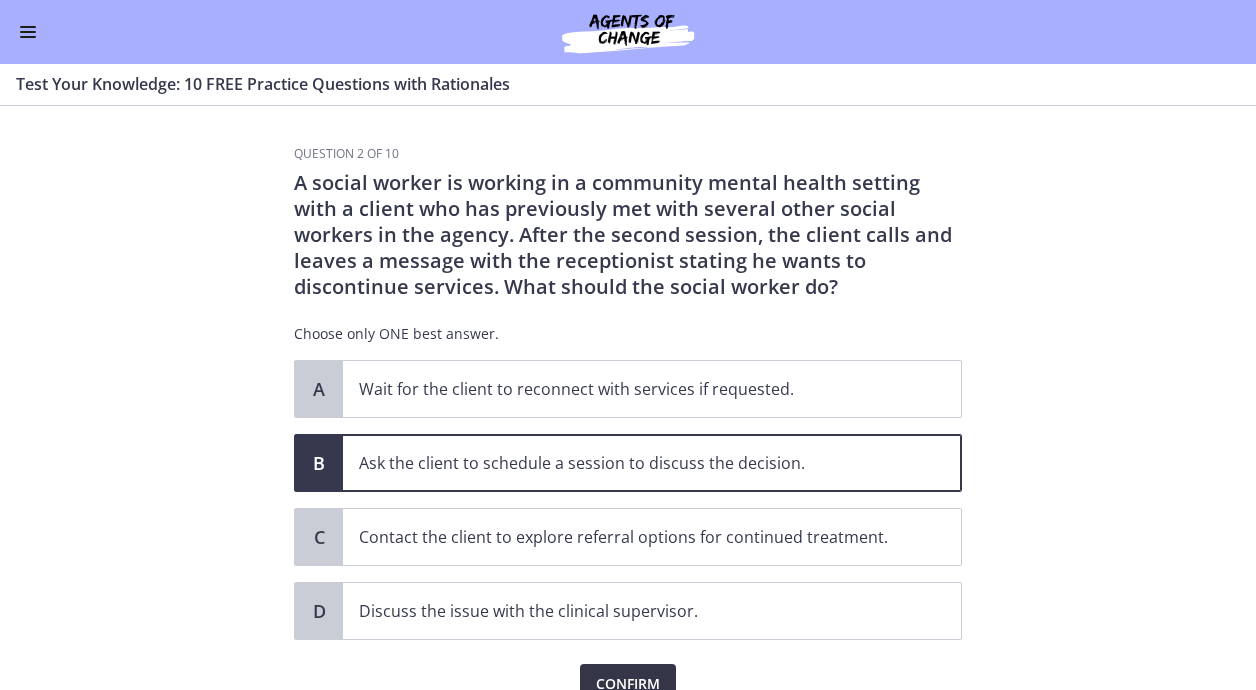 click on "Confirm" at bounding box center (628, 684) 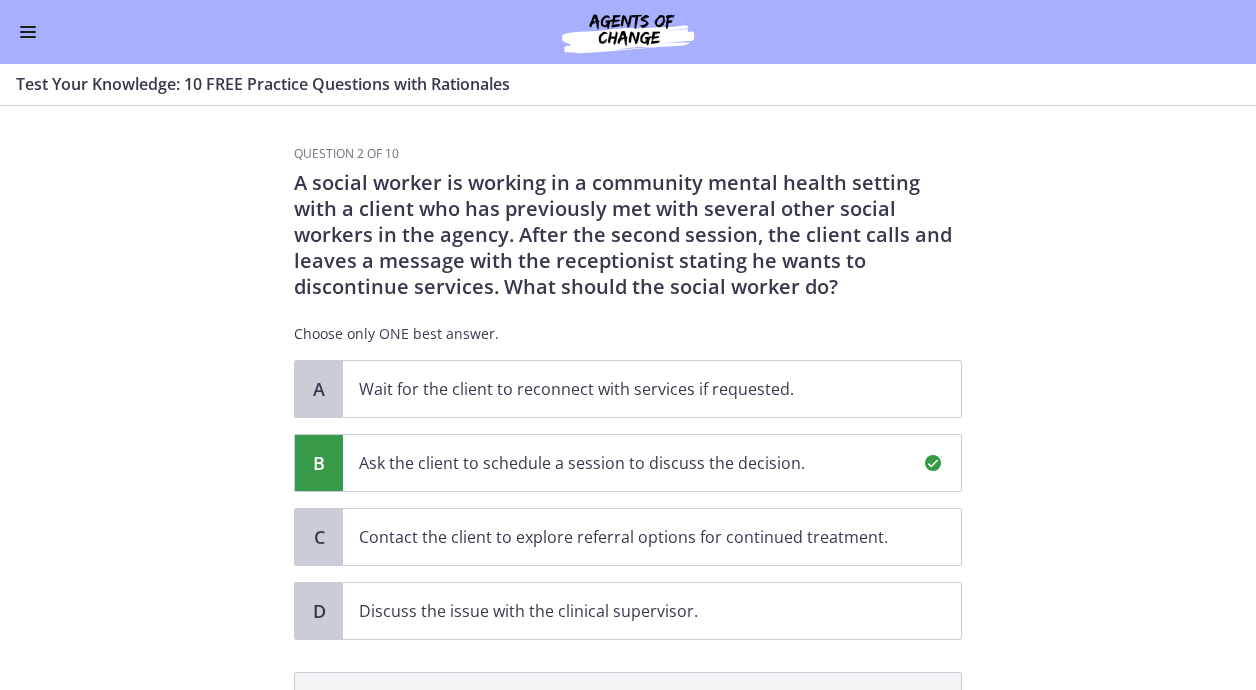 scroll, scrollTop: 328, scrollLeft: 0, axis: vertical 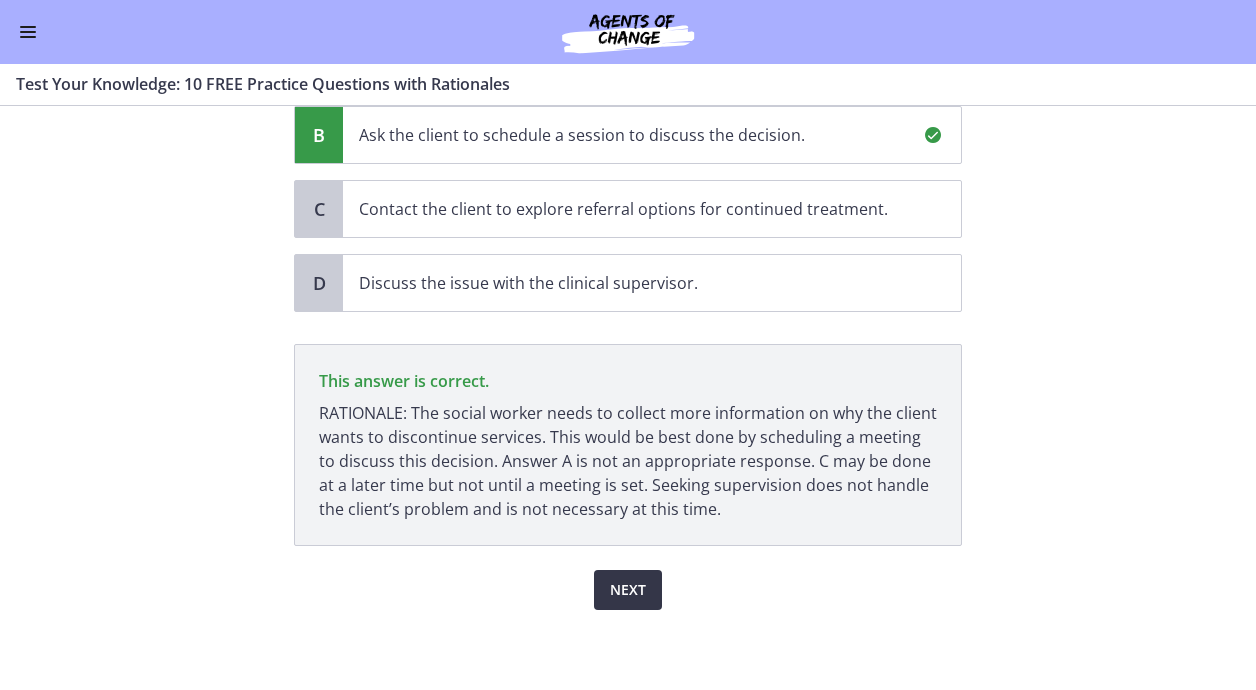 click on "Next" at bounding box center (628, 590) 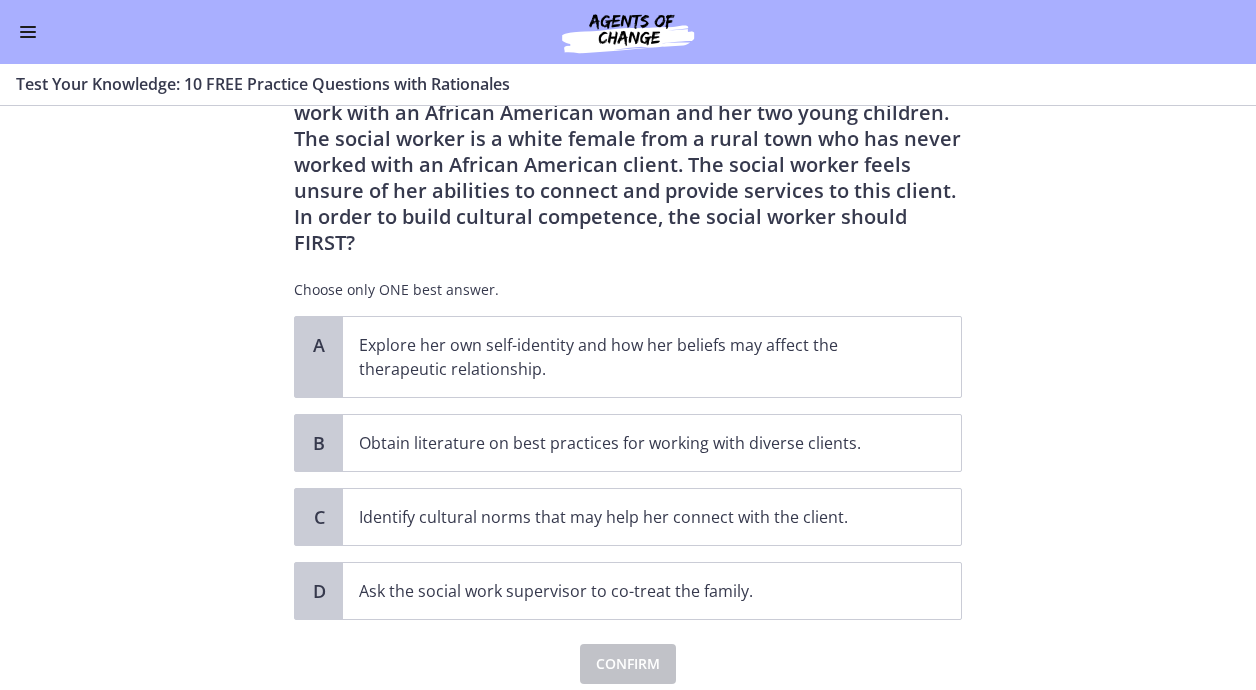 scroll, scrollTop: 98, scrollLeft: 0, axis: vertical 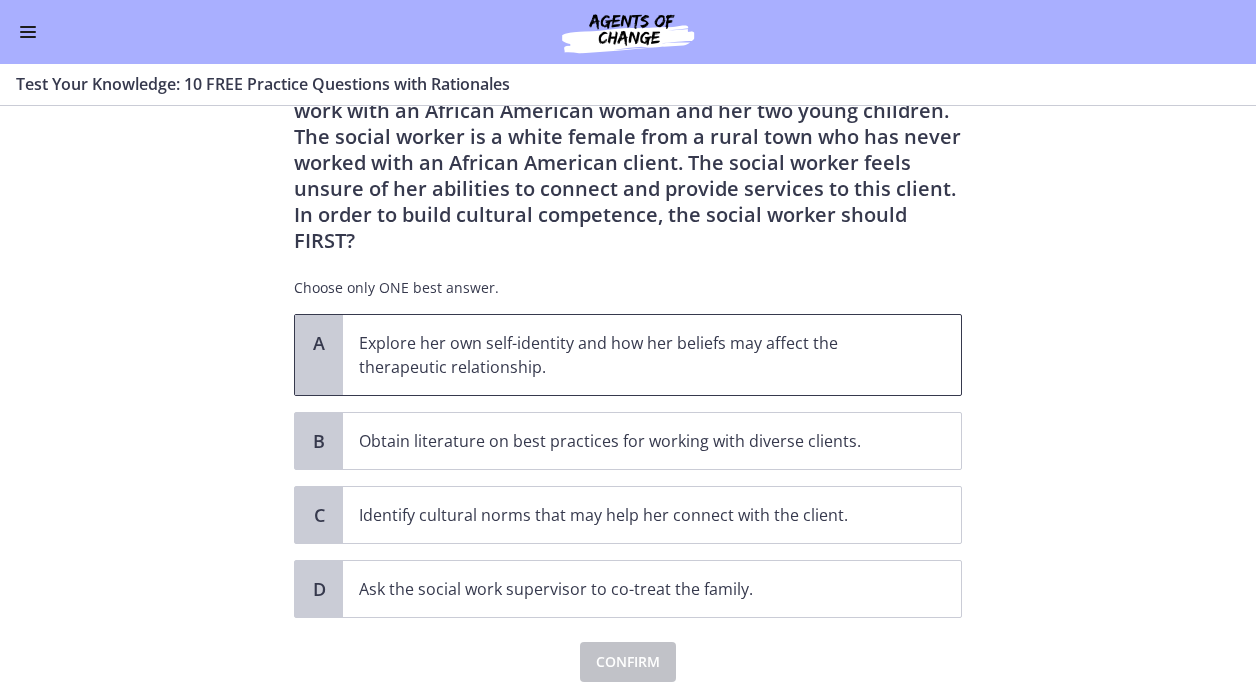click on "Explore her own self-identity and how her beliefs may affect the therapeutic relationship." at bounding box center (632, 355) 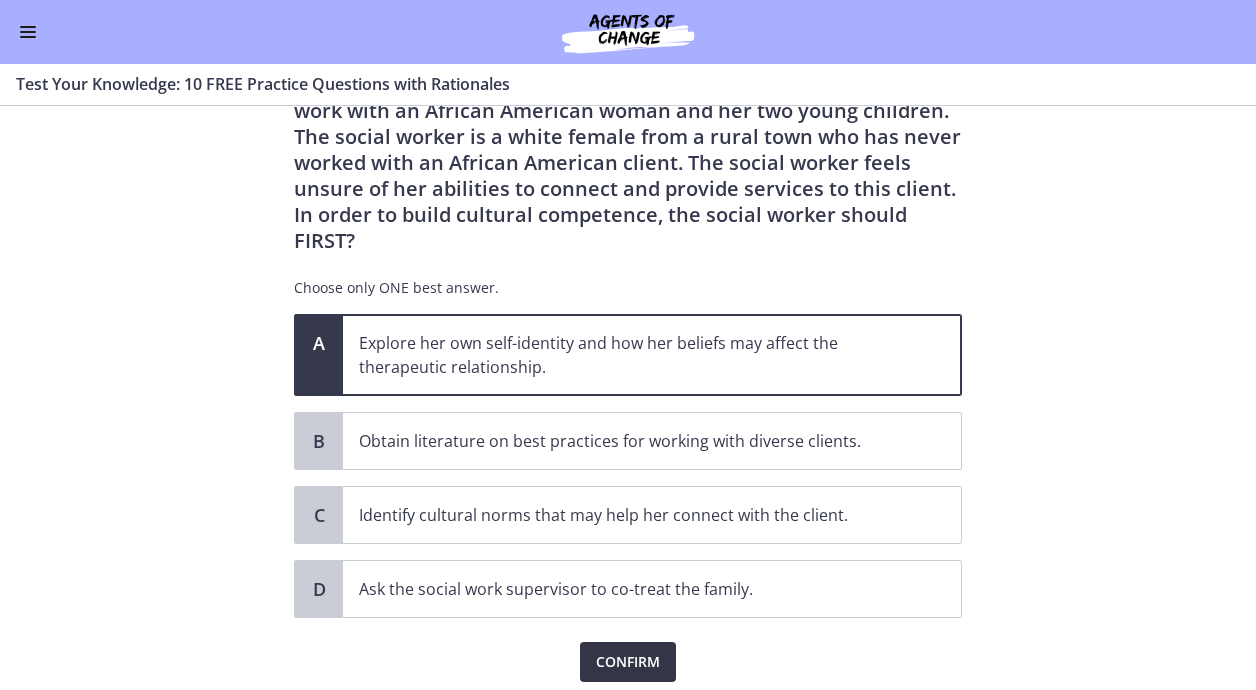 click on "Confirm" at bounding box center [628, 662] 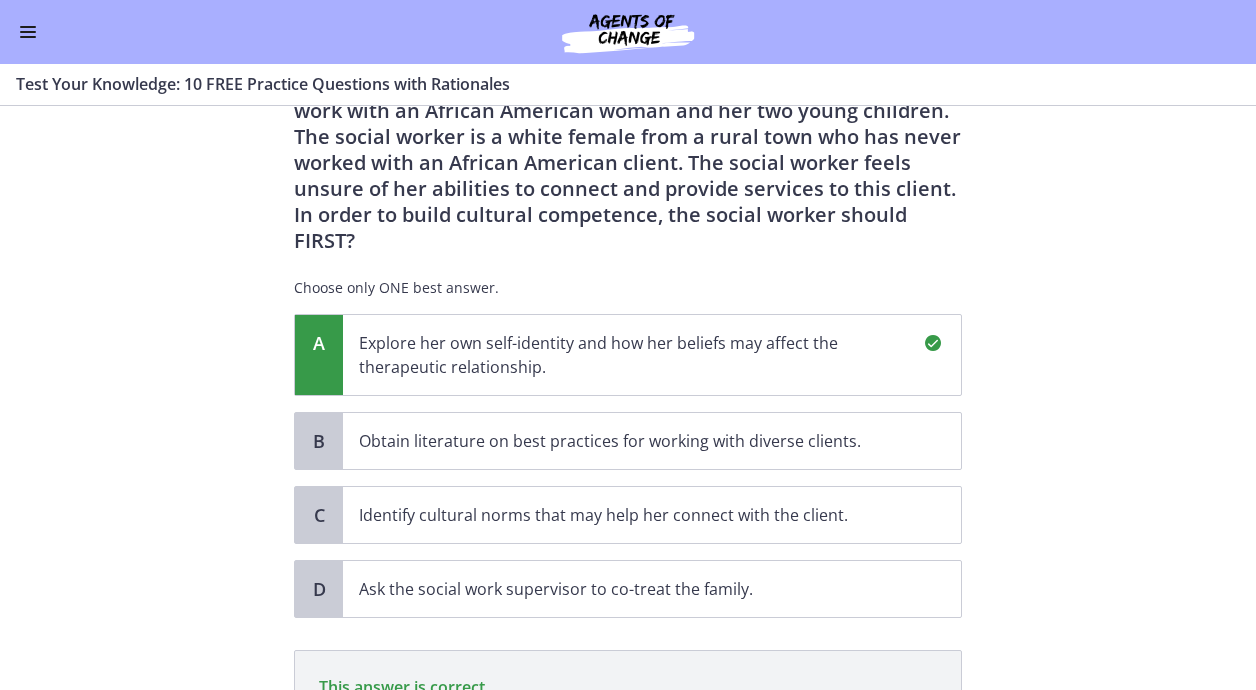 scroll, scrollTop: 404, scrollLeft: 0, axis: vertical 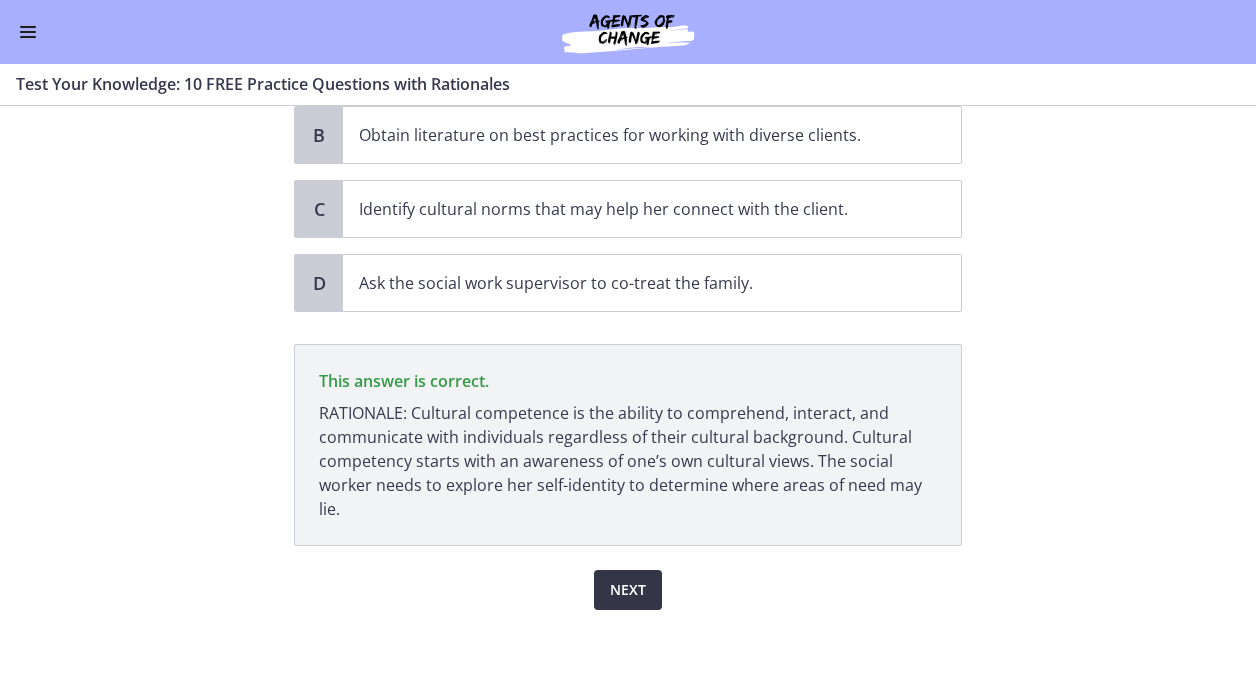click on "Next" at bounding box center (628, 590) 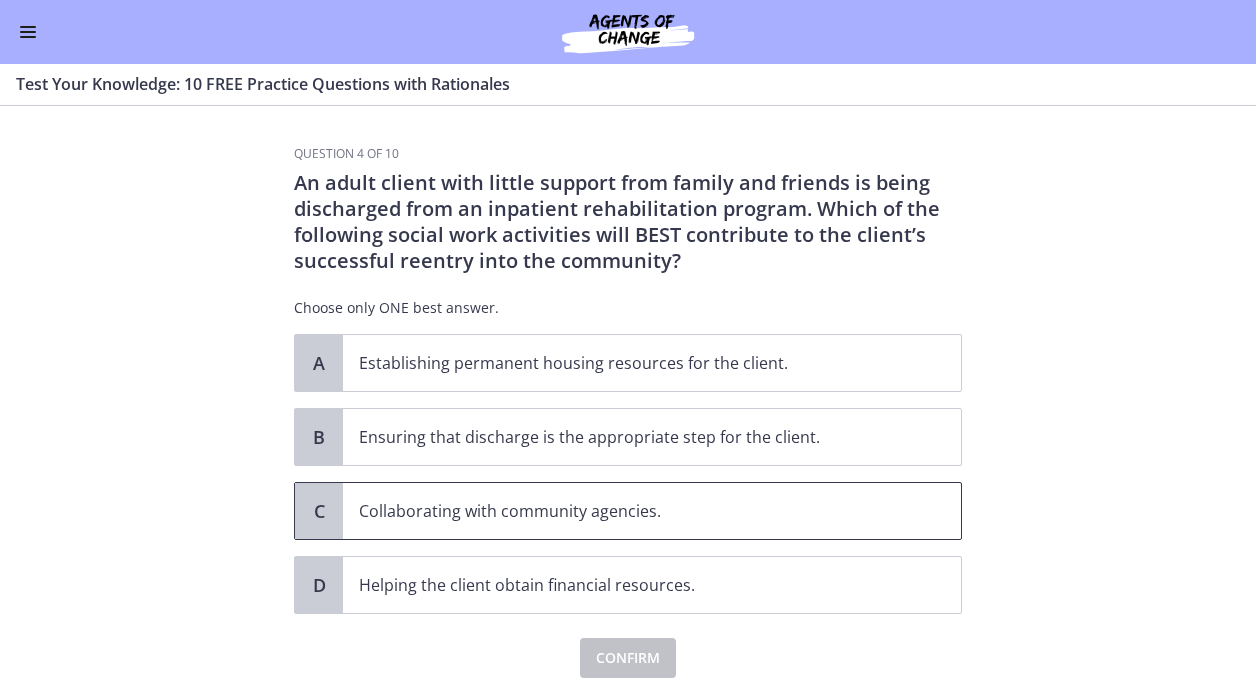 click on "Collaborating with community agencies." at bounding box center (632, 511) 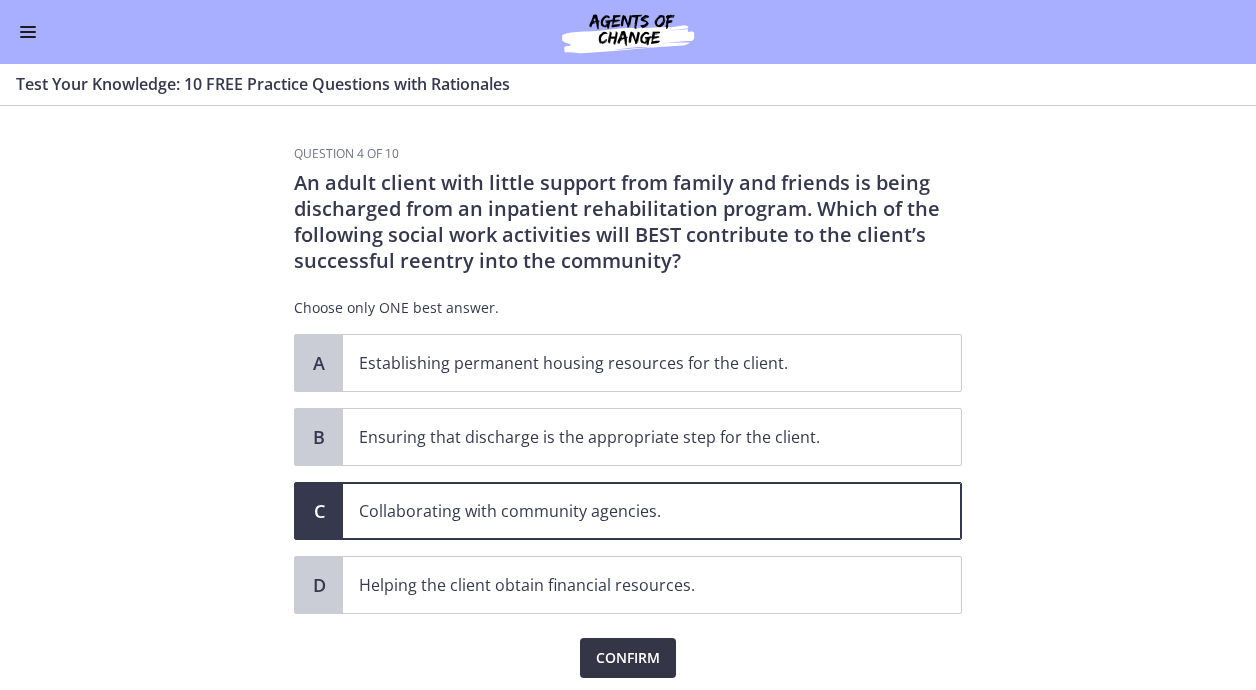 click on "Confirm" at bounding box center [628, 658] 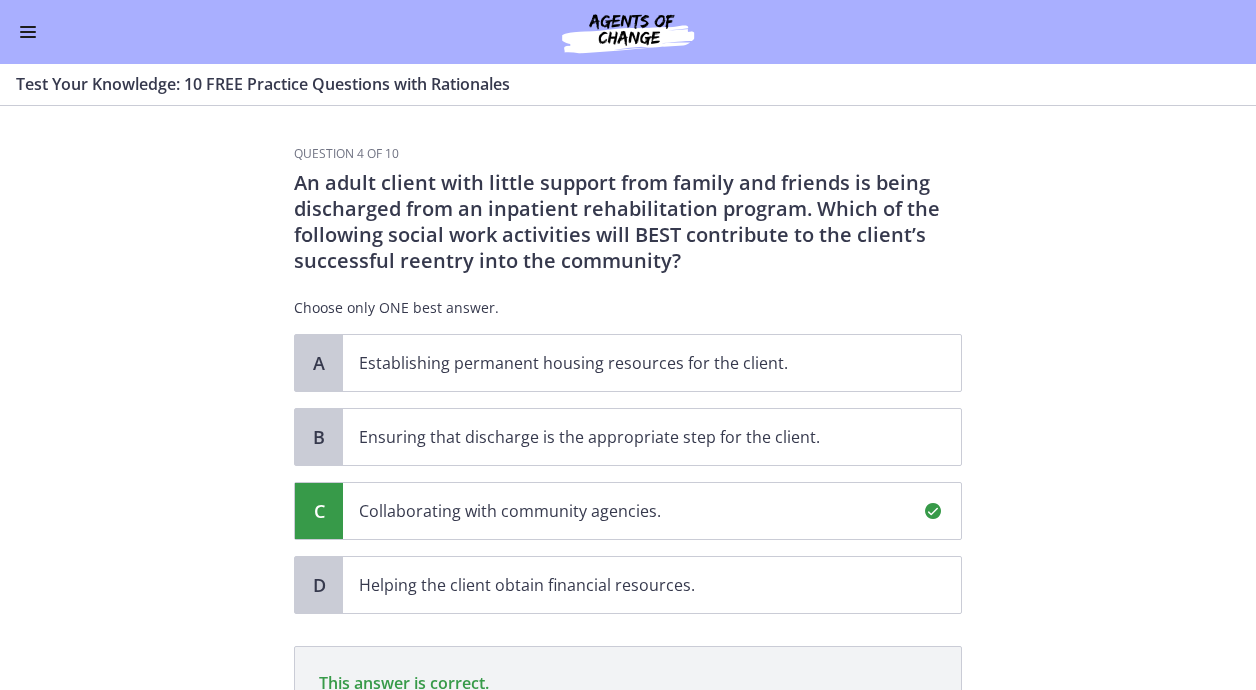 scroll, scrollTop: 302, scrollLeft: 0, axis: vertical 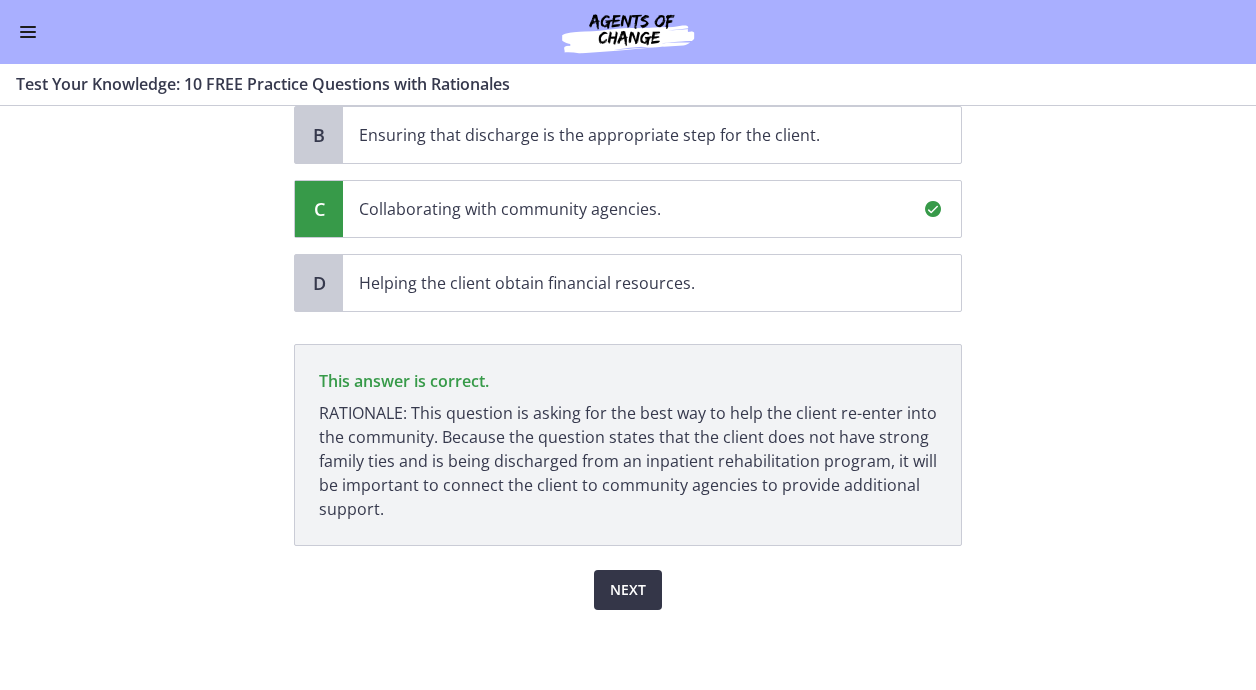 click on "Next" at bounding box center (628, 590) 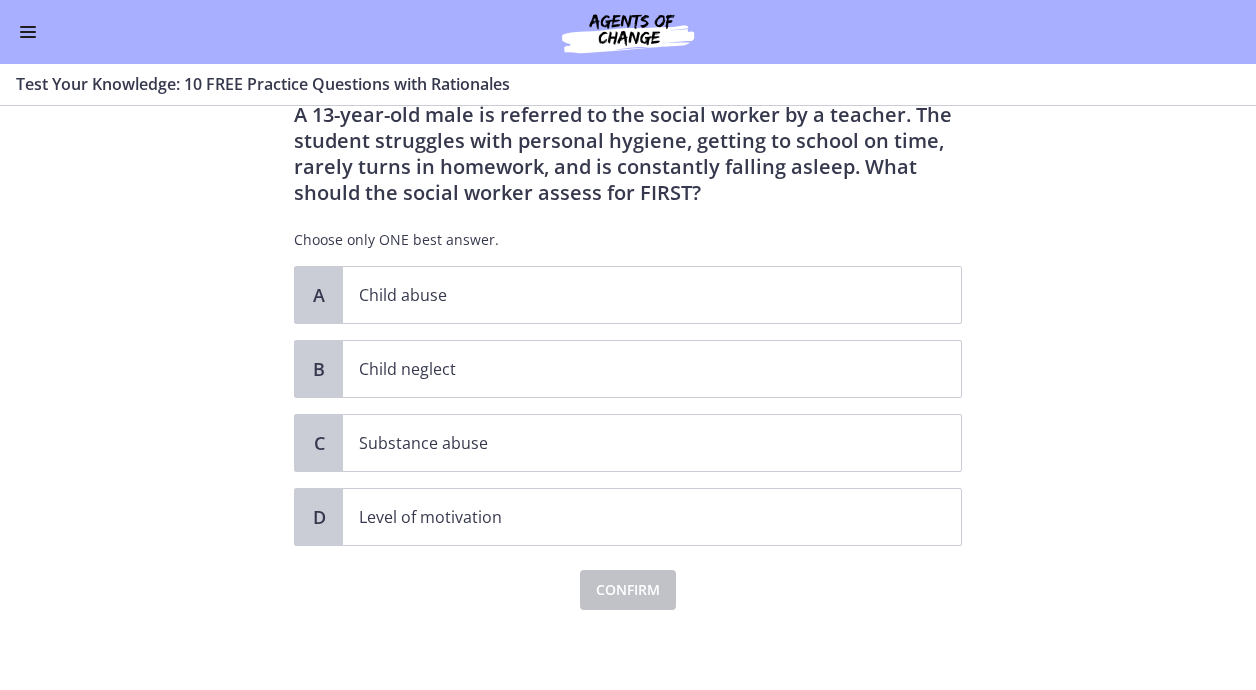 scroll, scrollTop: 0, scrollLeft: 0, axis: both 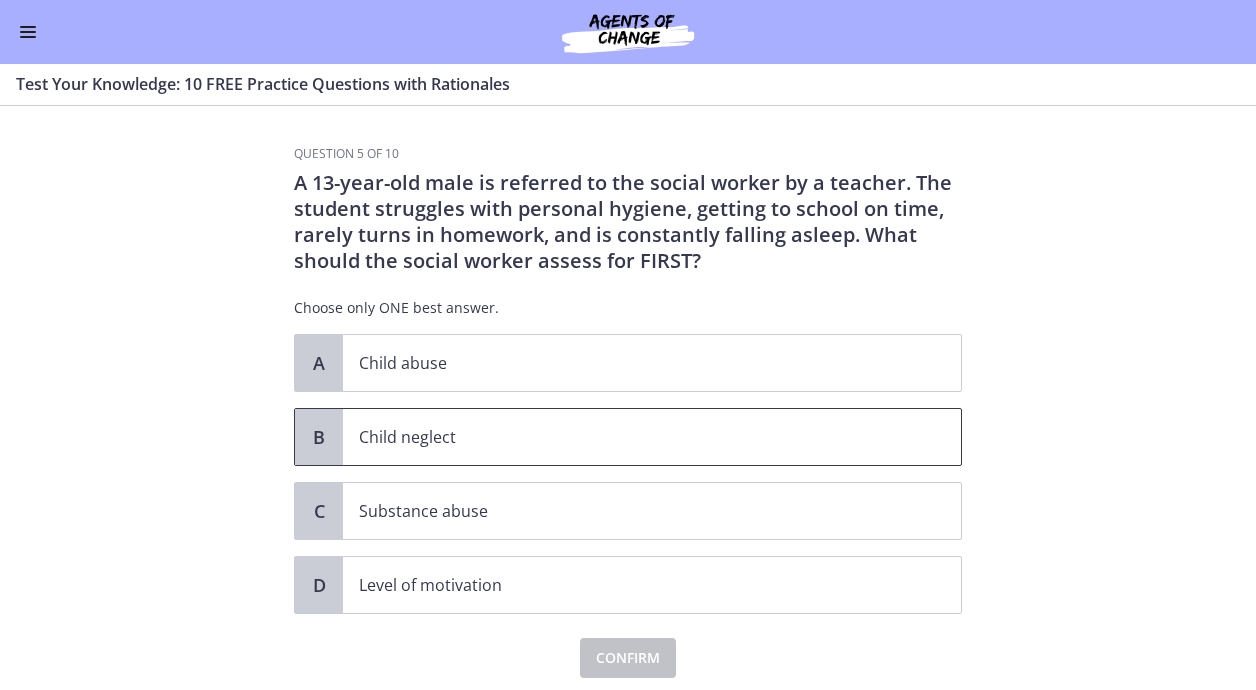 click on "Child neglect" at bounding box center [632, 437] 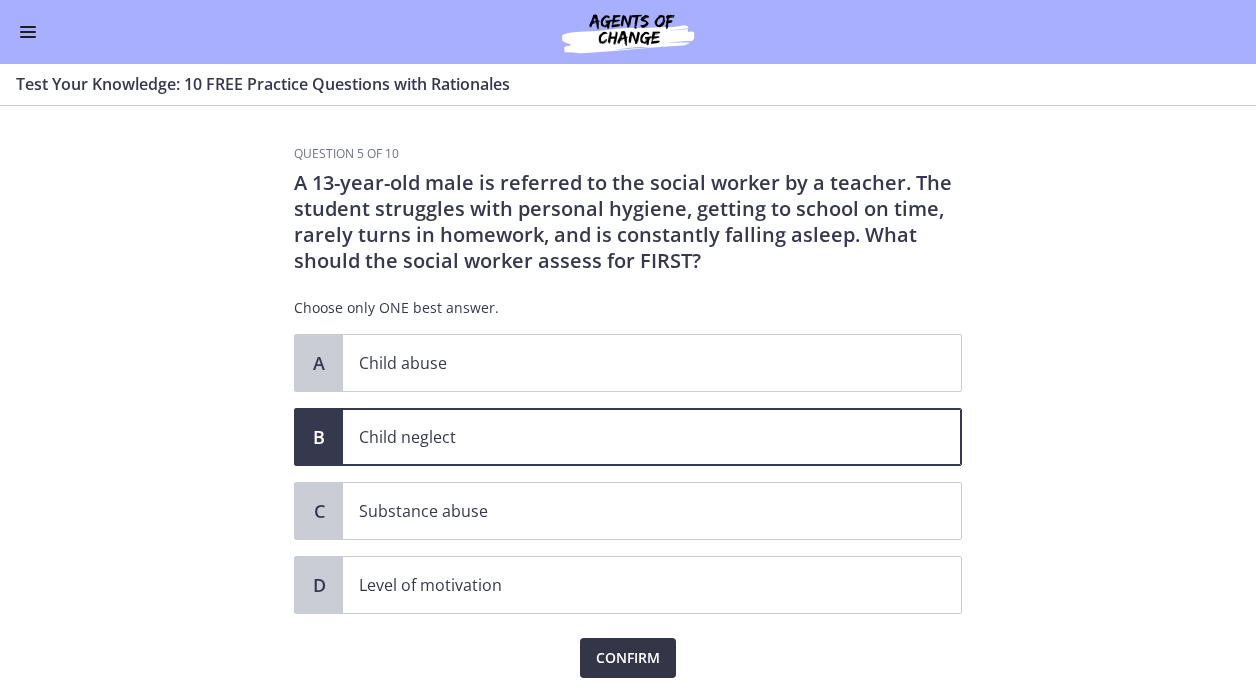 click on "Confirm" at bounding box center (628, 658) 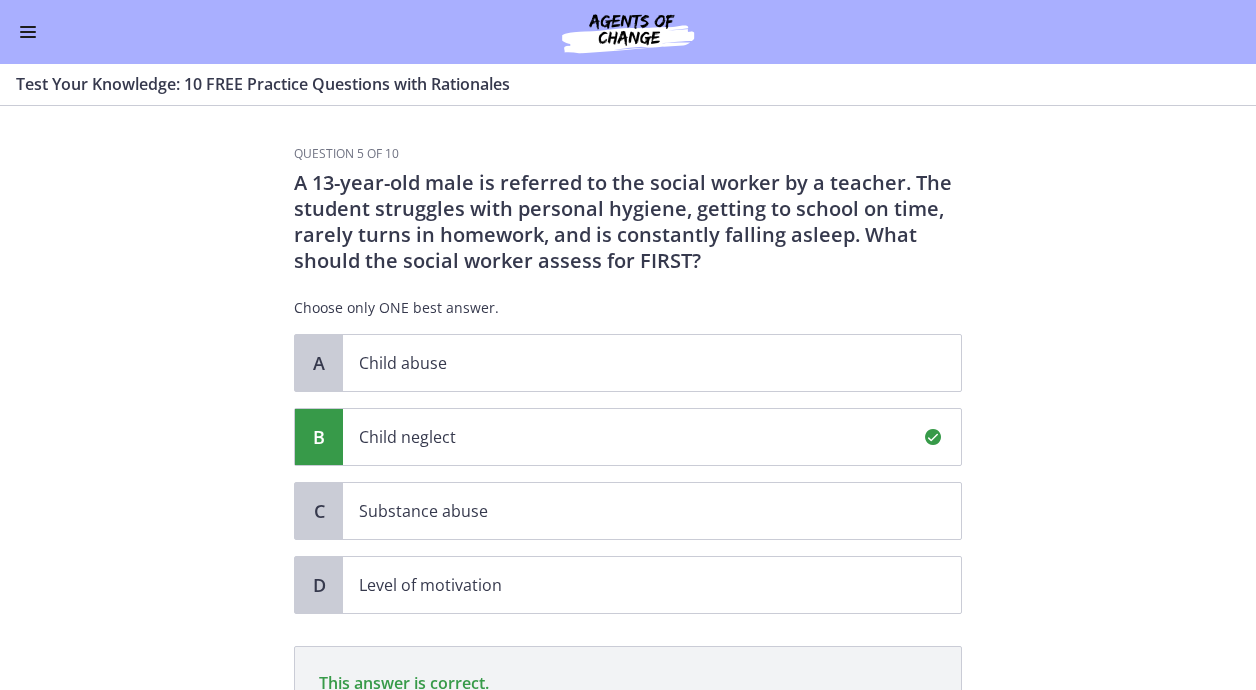 scroll, scrollTop: 302, scrollLeft: 0, axis: vertical 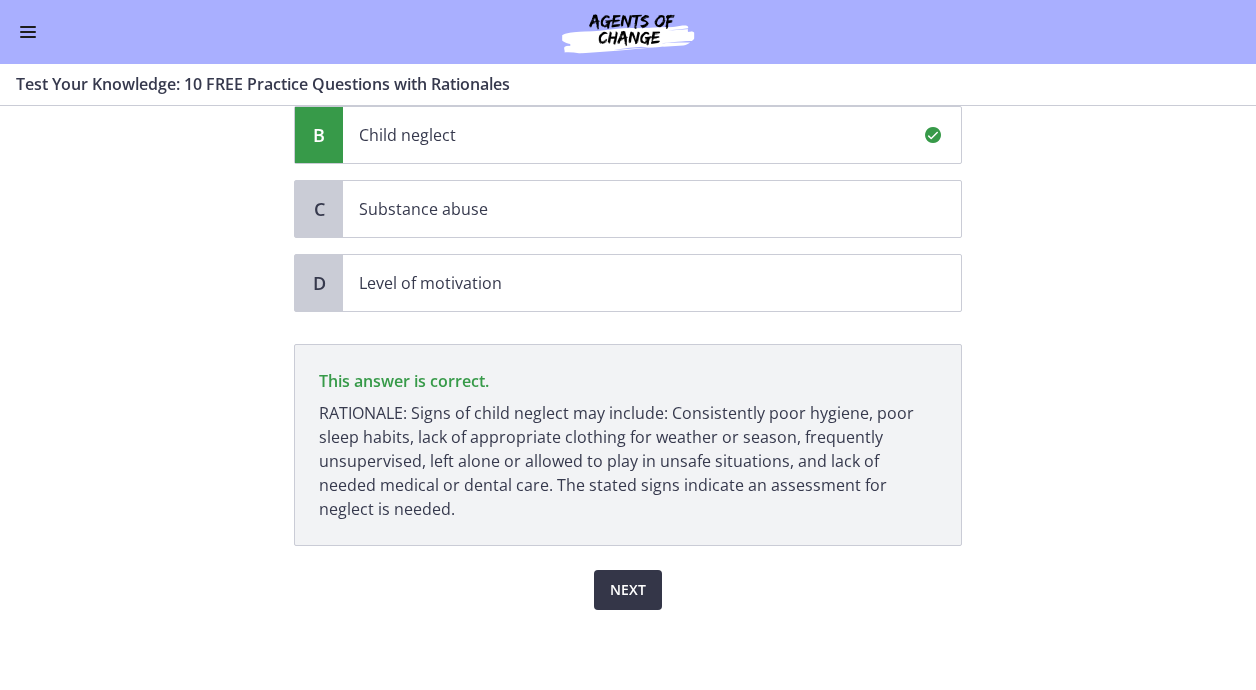 click on "Next" at bounding box center [628, 590] 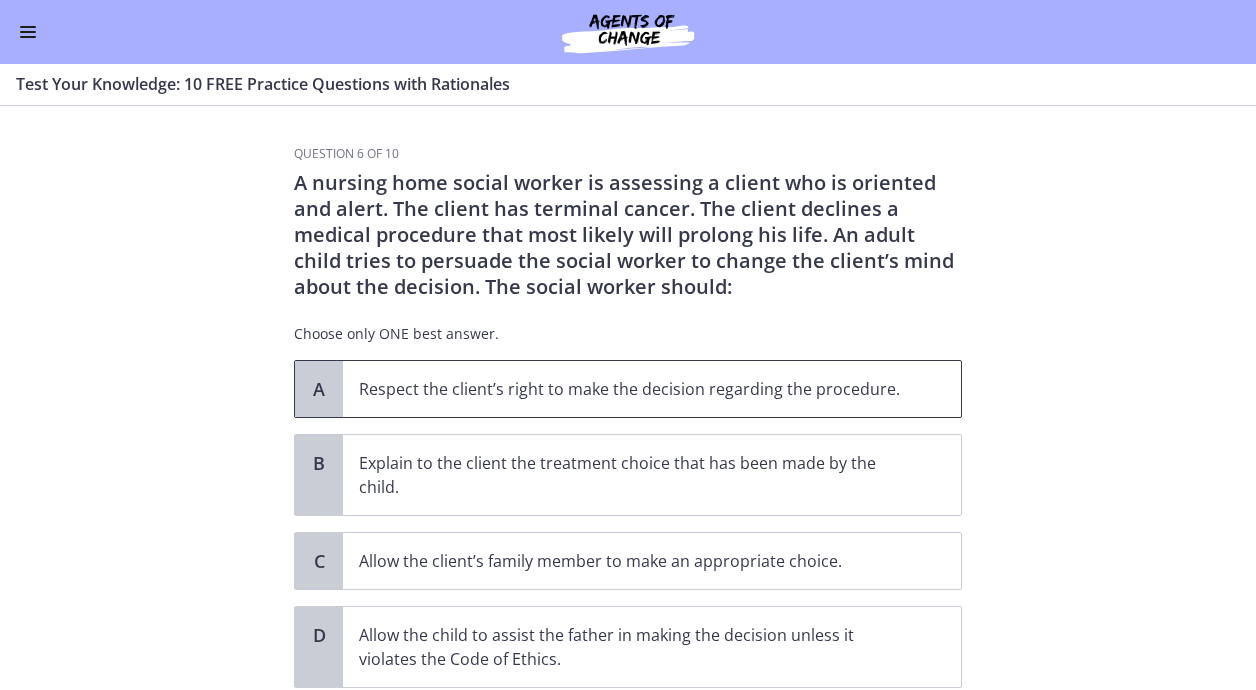 click on "Respect the client’s right to make the decision regarding the procedure." at bounding box center (632, 389) 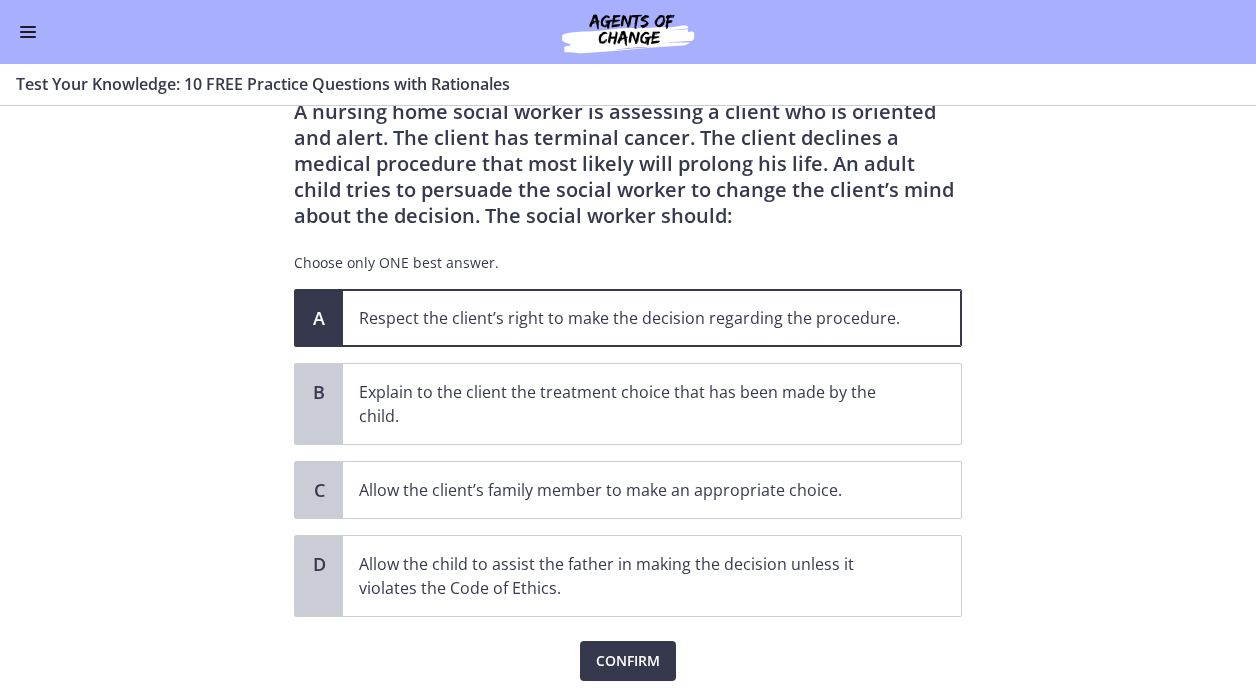 scroll, scrollTop: 80, scrollLeft: 0, axis: vertical 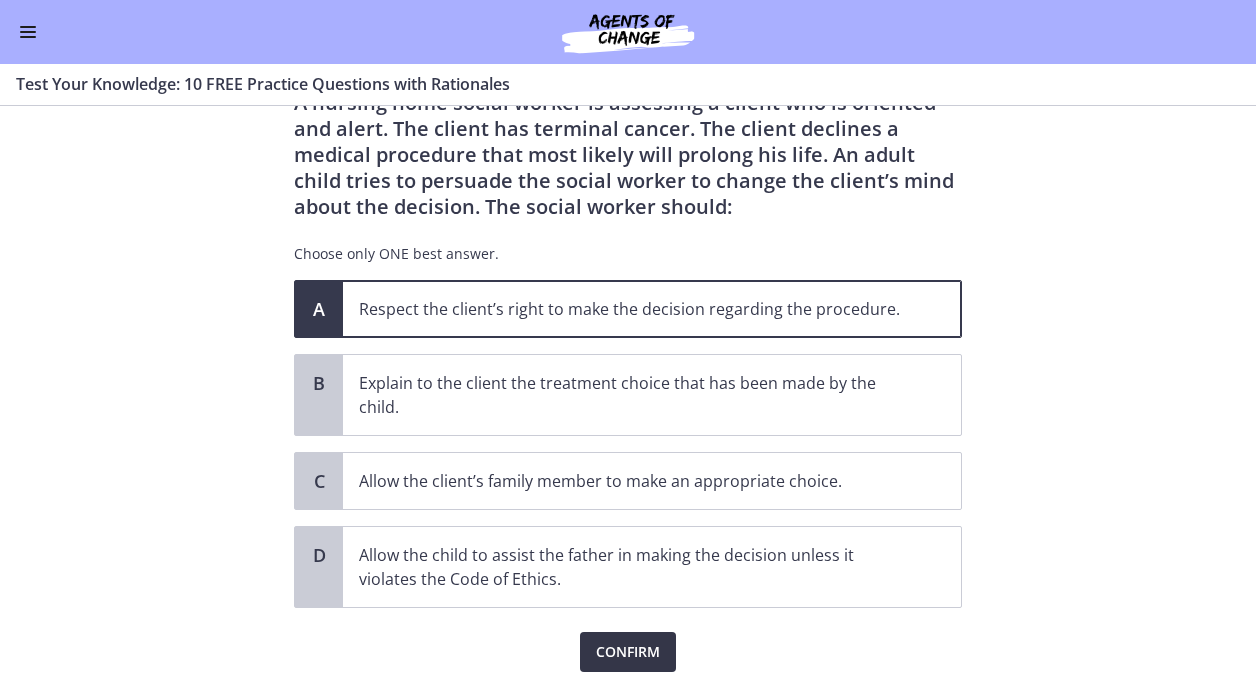 click on "Confirm" at bounding box center (628, 652) 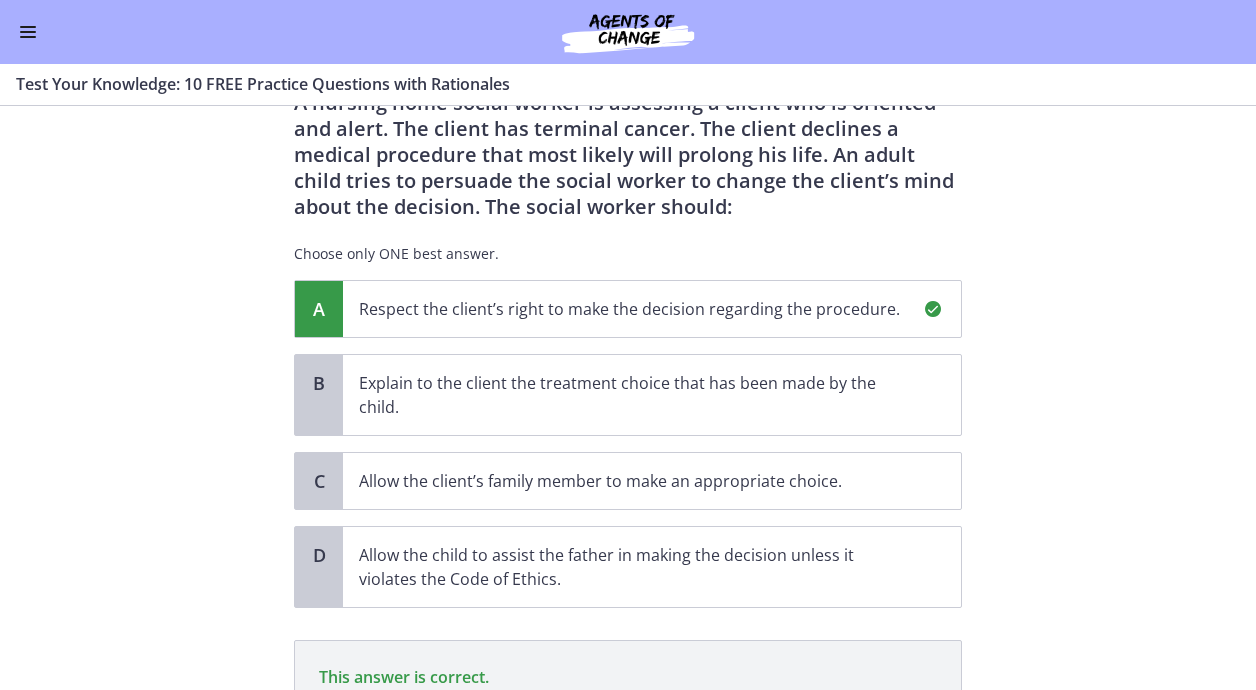 scroll, scrollTop: 352, scrollLeft: 0, axis: vertical 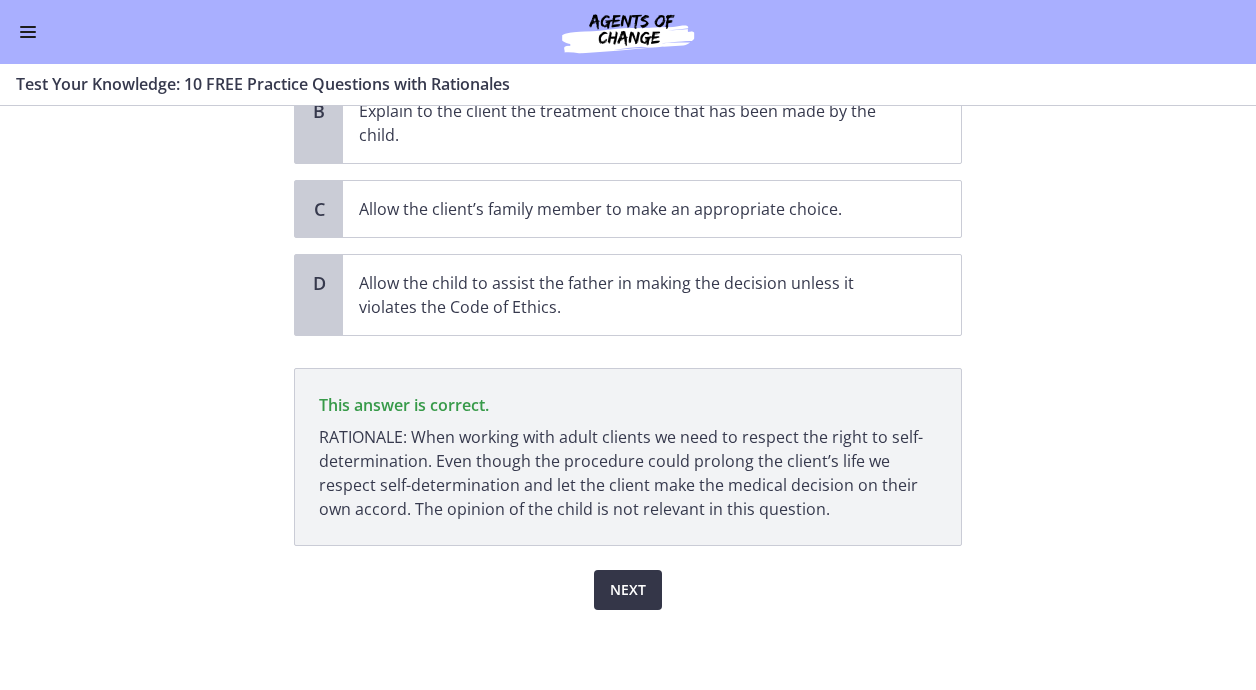 click on "Next" at bounding box center (628, 590) 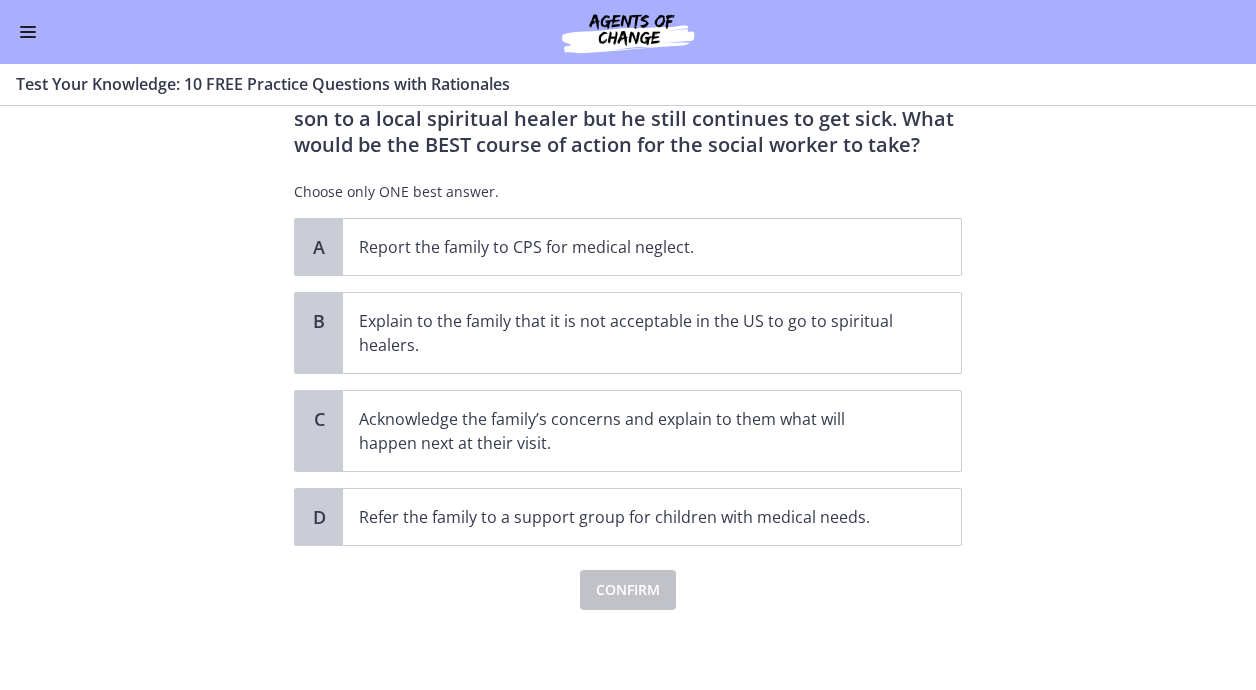 scroll, scrollTop: 0, scrollLeft: 0, axis: both 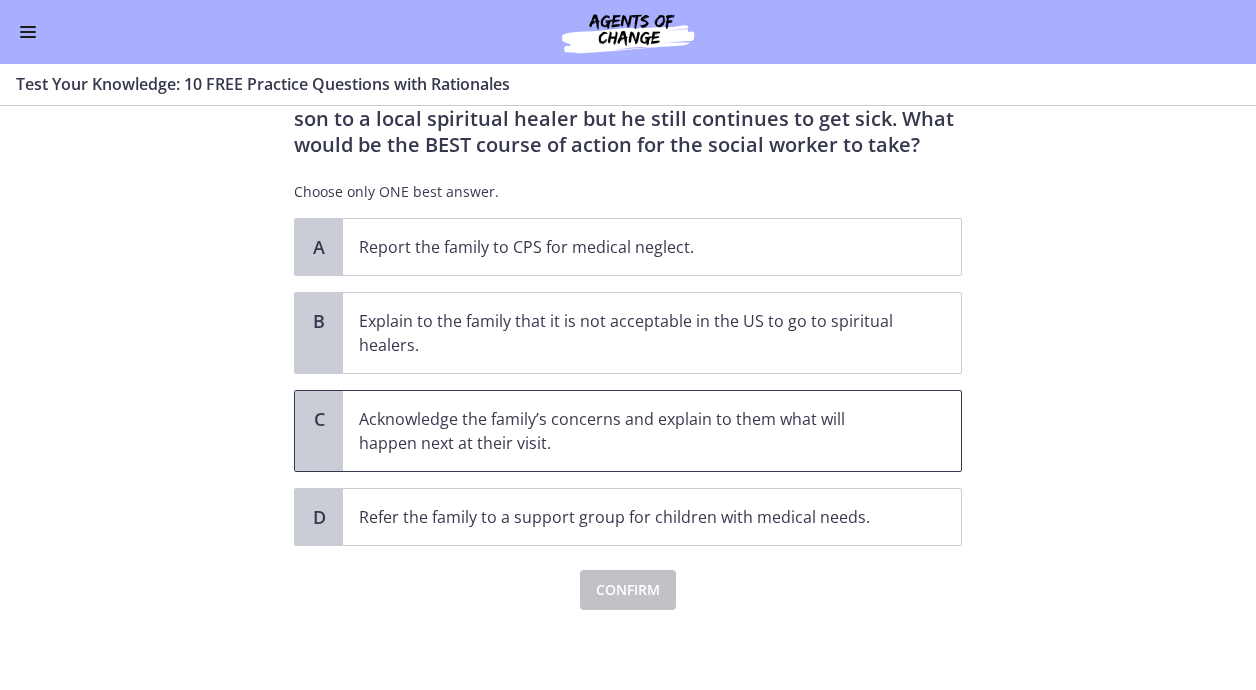 click on "Acknowledge the family’s concerns and explain to them what will happen next at their visit." at bounding box center [632, 431] 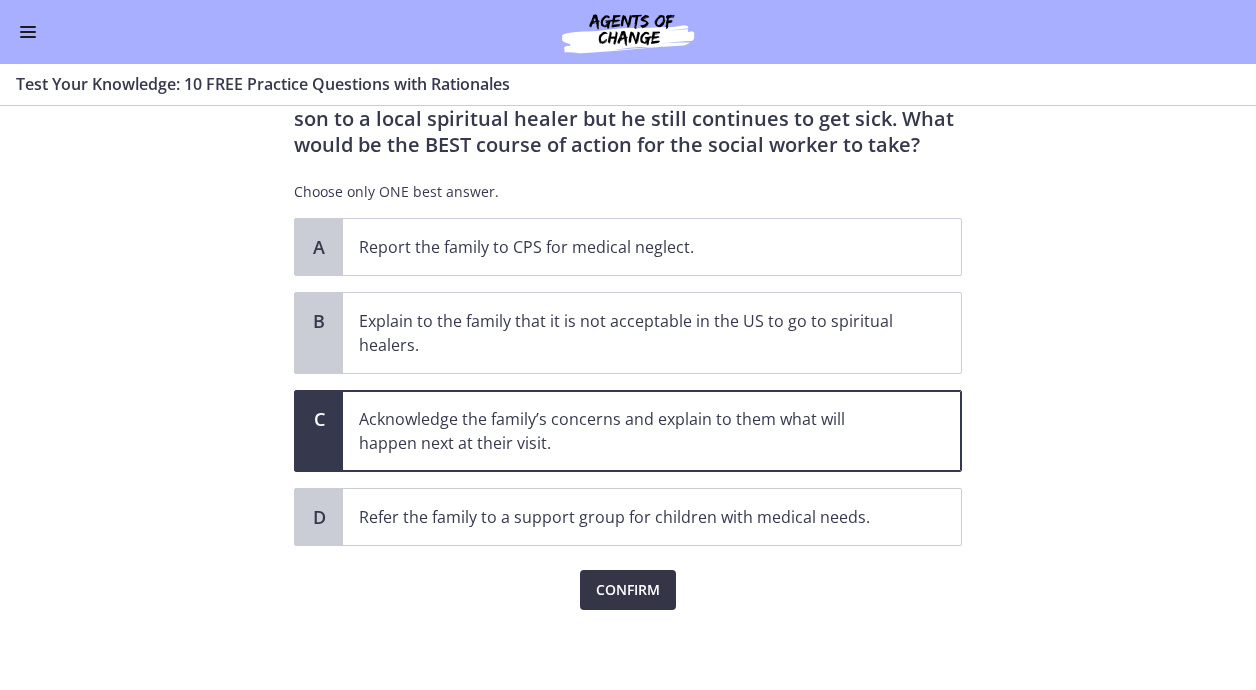 click on "Confirm" at bounding box center [628, 590] 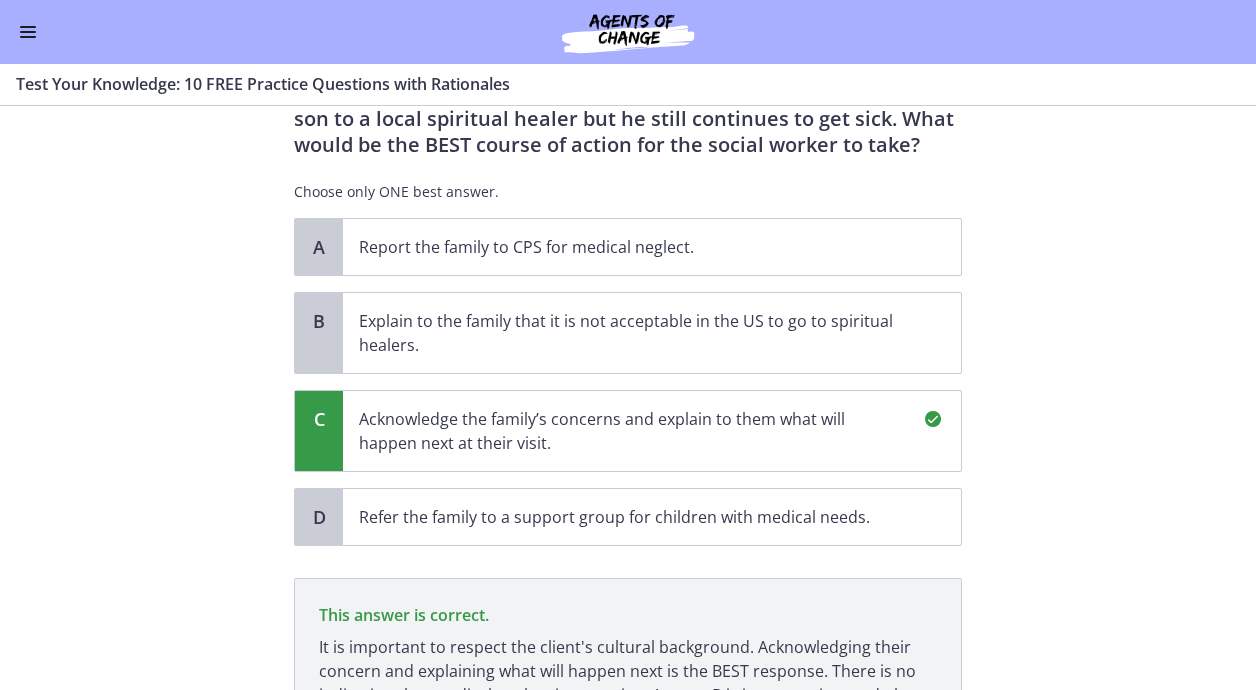 scroll, scrollTop: 428, scrollLeft: 0, axis: vertical 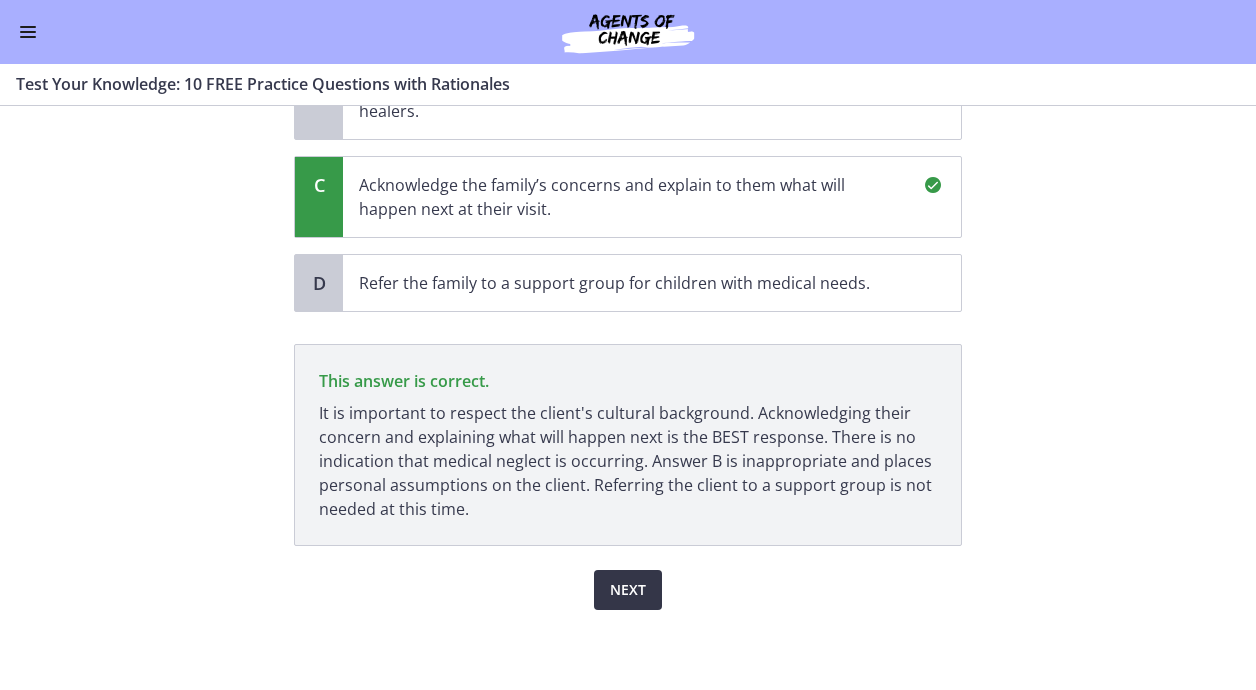 click on "Next" at bounding box center (628, 590) 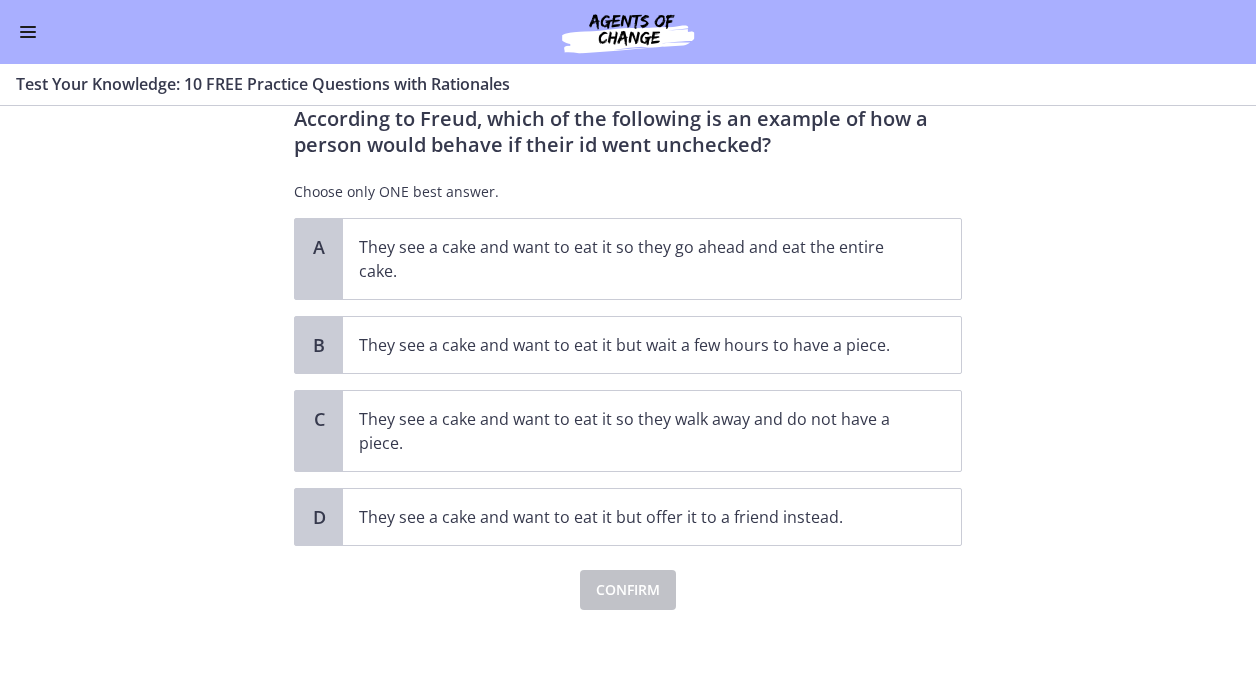 scroll, scrollTop: 0, scrollLeft: 0, axis: both 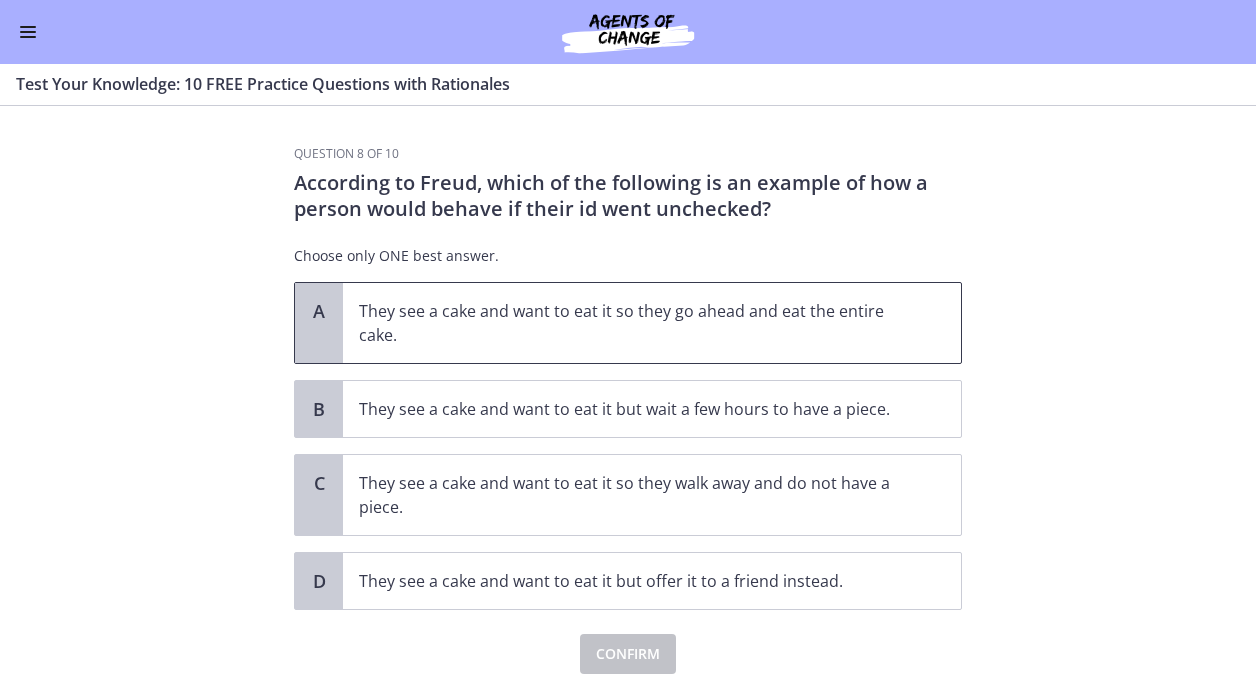 click on "They see a cake and want to eat it so they go ahead and eat the entire cake." at bounding box center (632, 323) 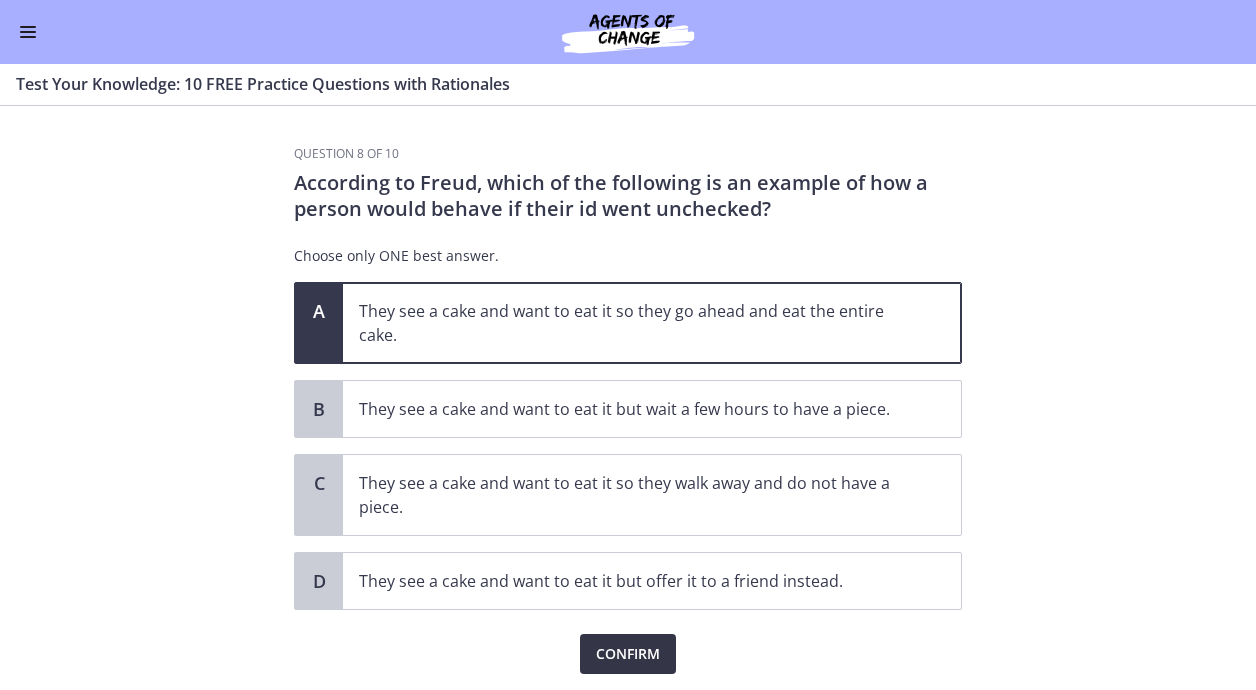 click on "Confirm" at bounding box center (628, 654) 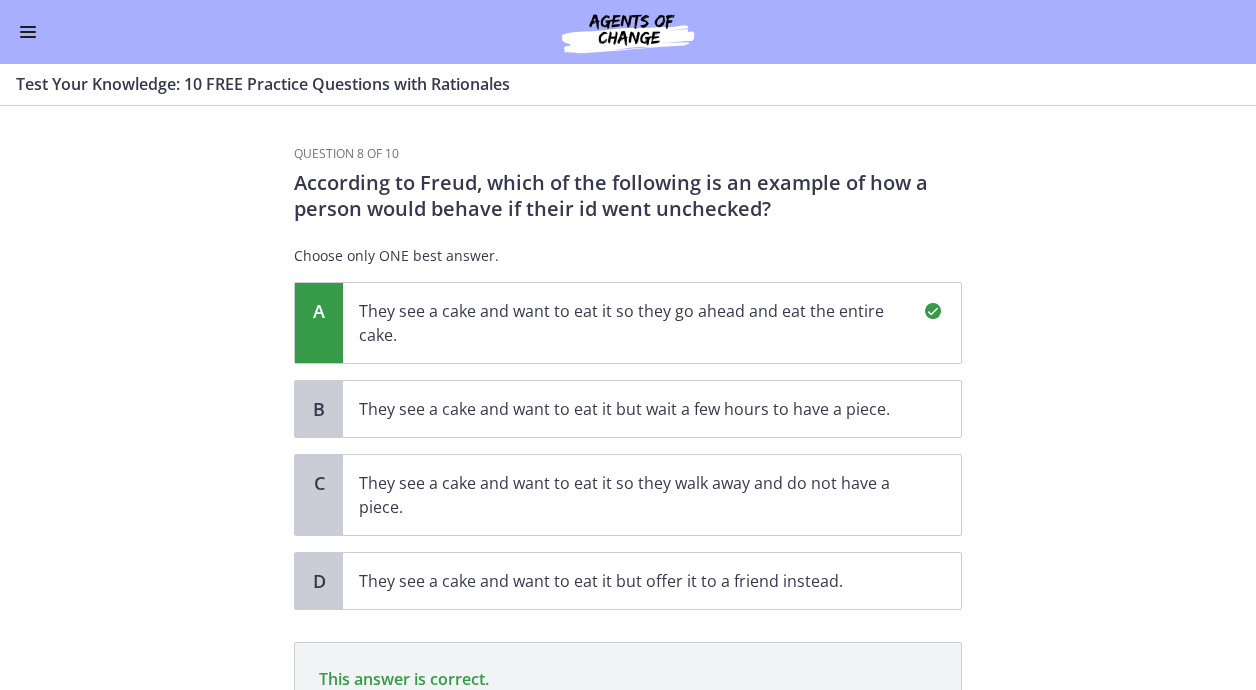 scroll, scrollTop: 274, scrollLeft: 0, axis: vertical 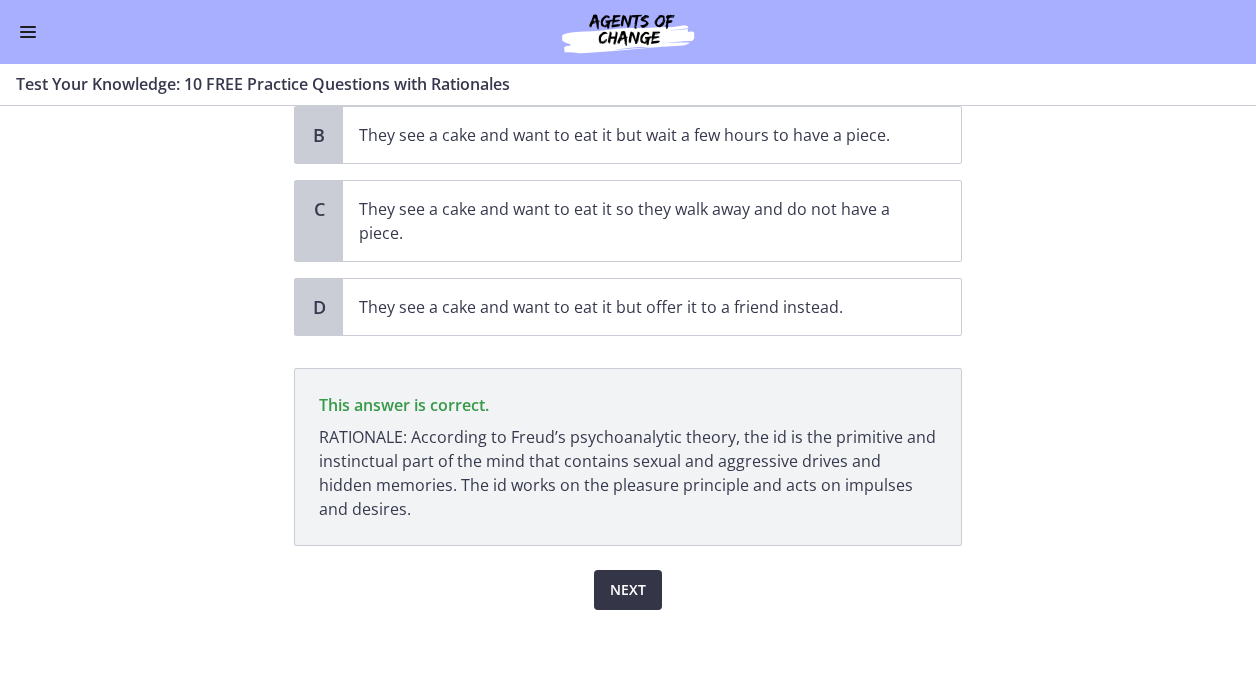click on "Next" at bounding box center [628, 590] 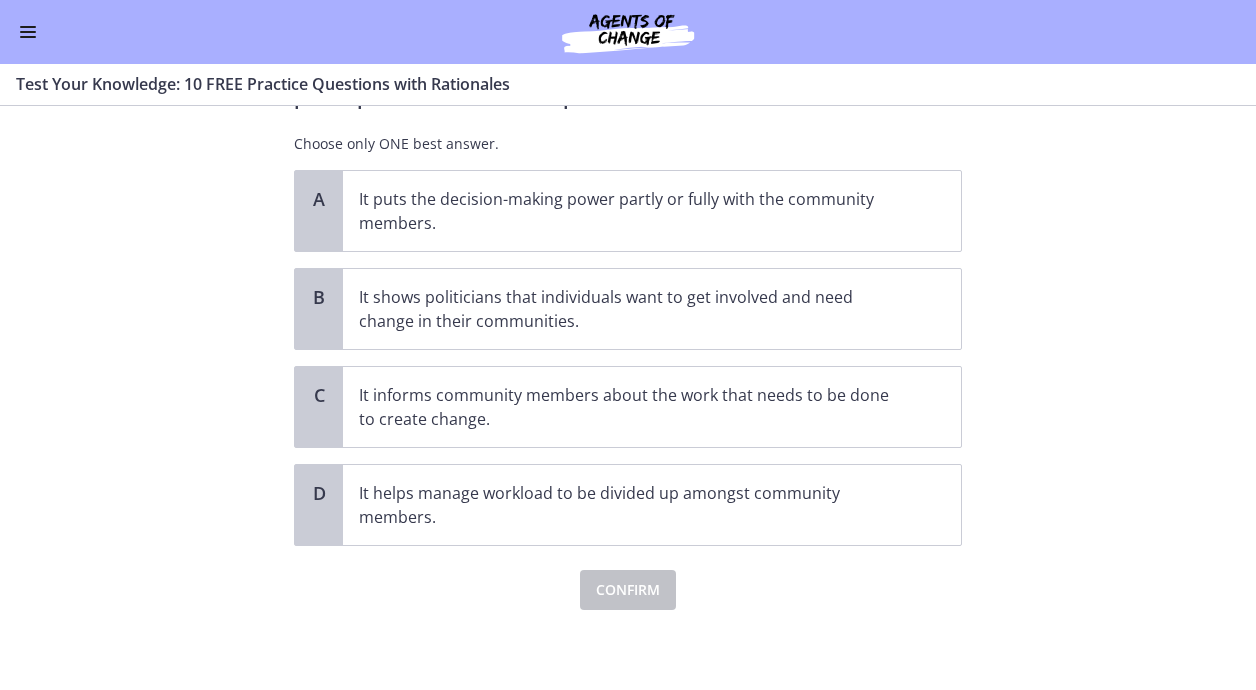 scroll, scrollTop: 0, scrollLeft: 0, axis: both 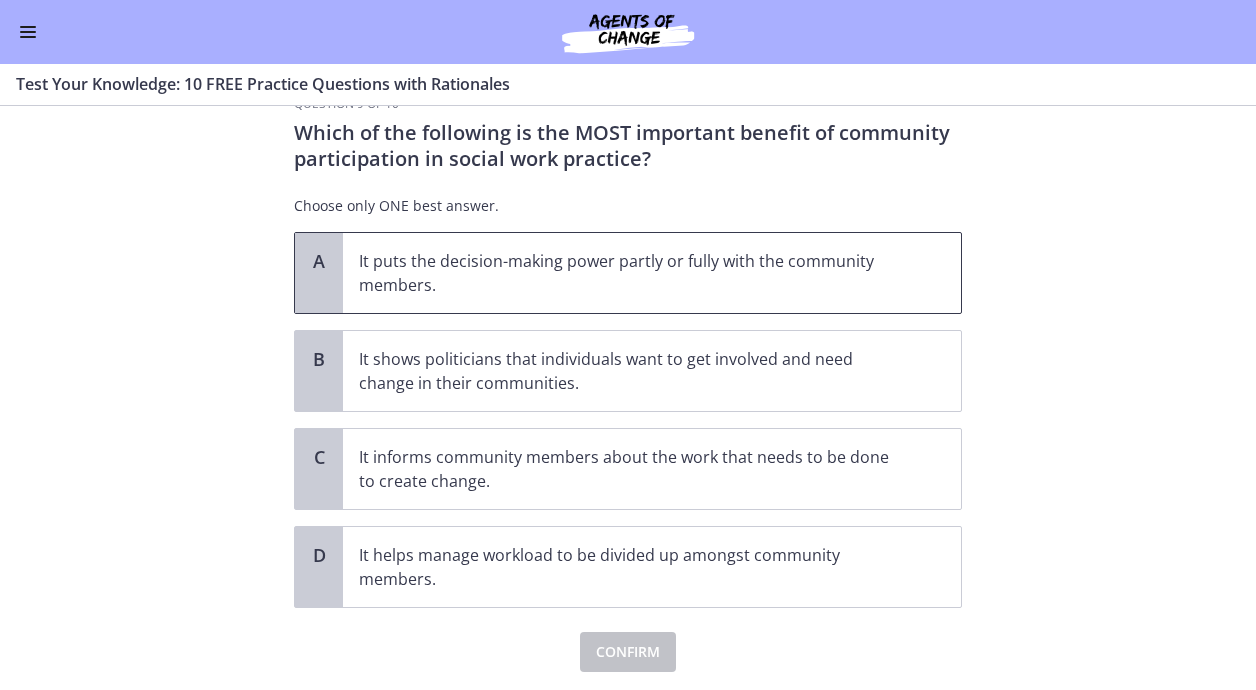 click on "It puts the decision-making power partly or fully with the community members." at bounding box center (632, 273) 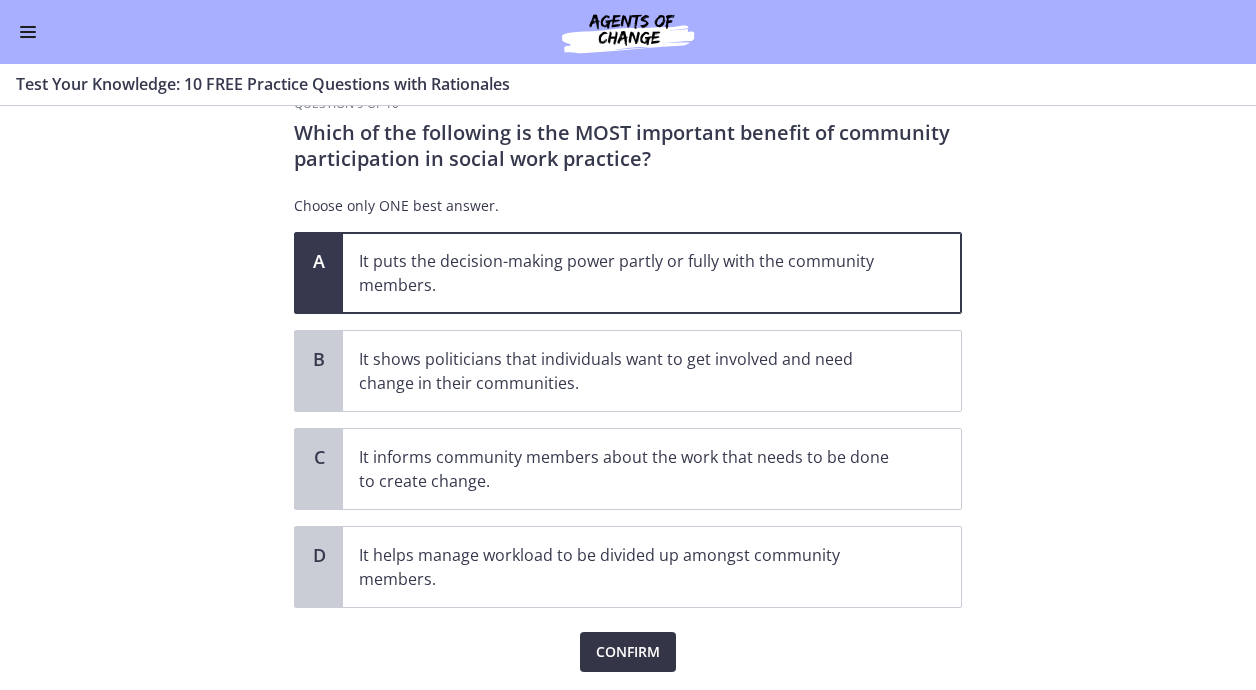 click on "Confirm" at bounding box center [628, 652] 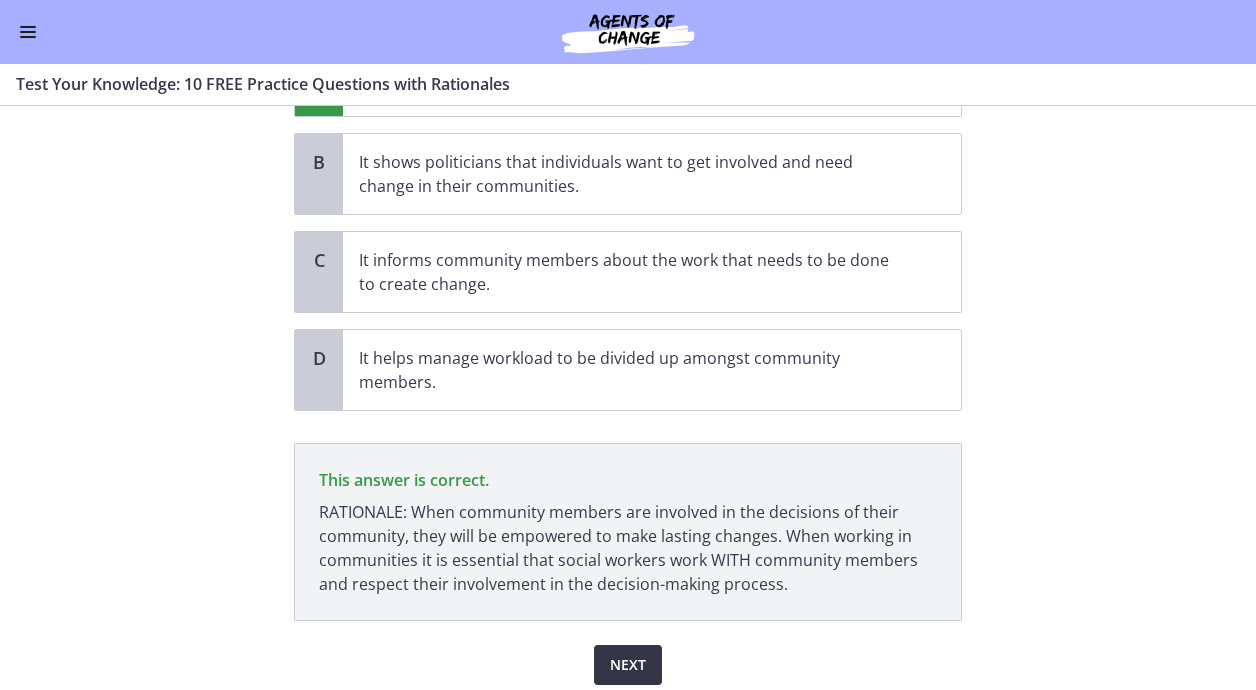 scroll, scrollTop: 322, scrollLeft: 0, axis: vertical 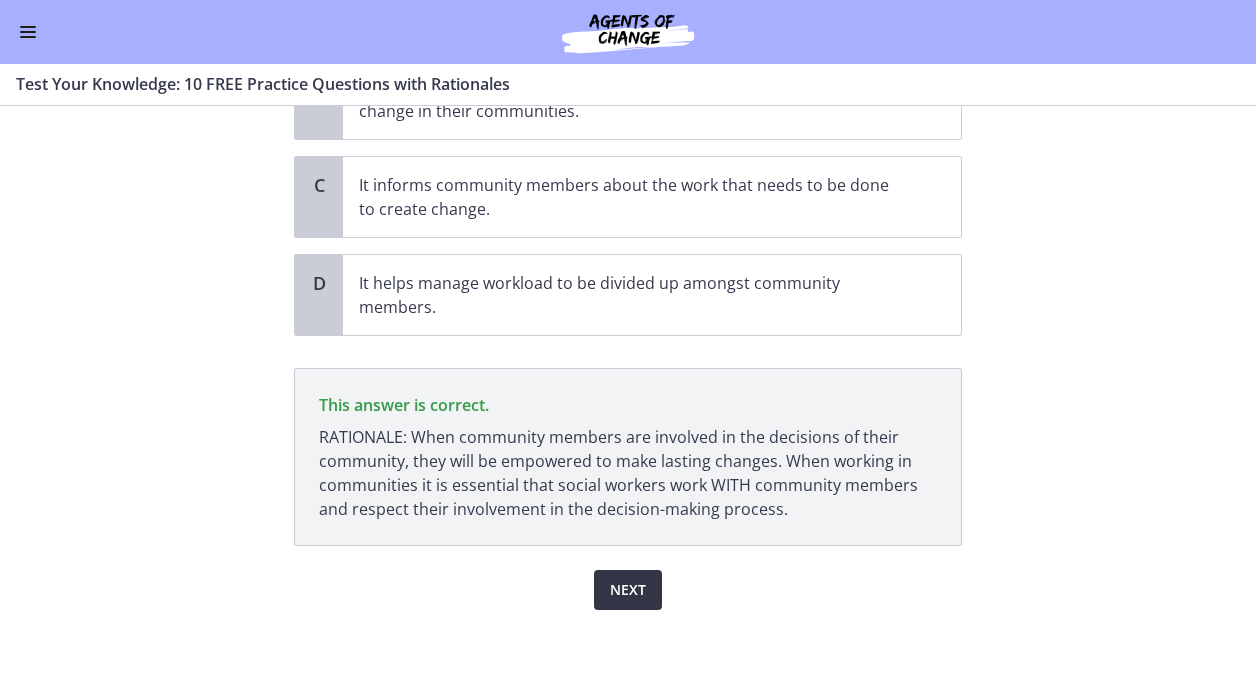 click on "Next" at bounding box center (628, 590) 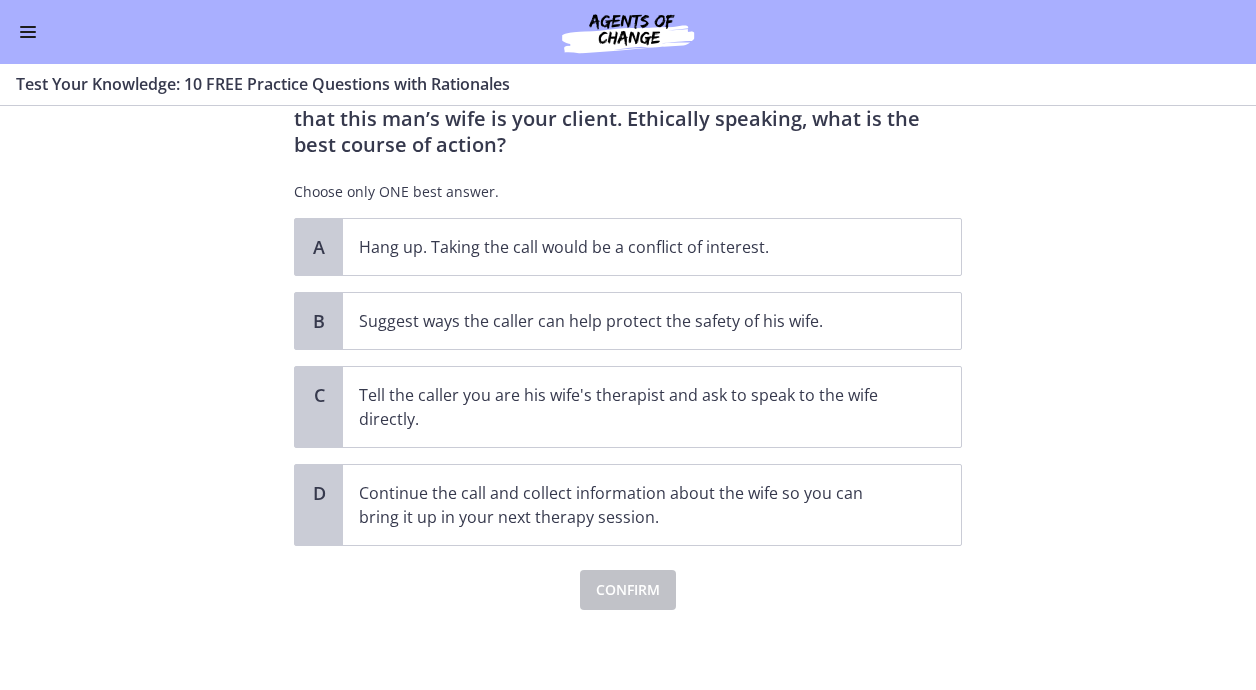 scroll, scrollTop: 0, scrollLeft: 0, axis: both 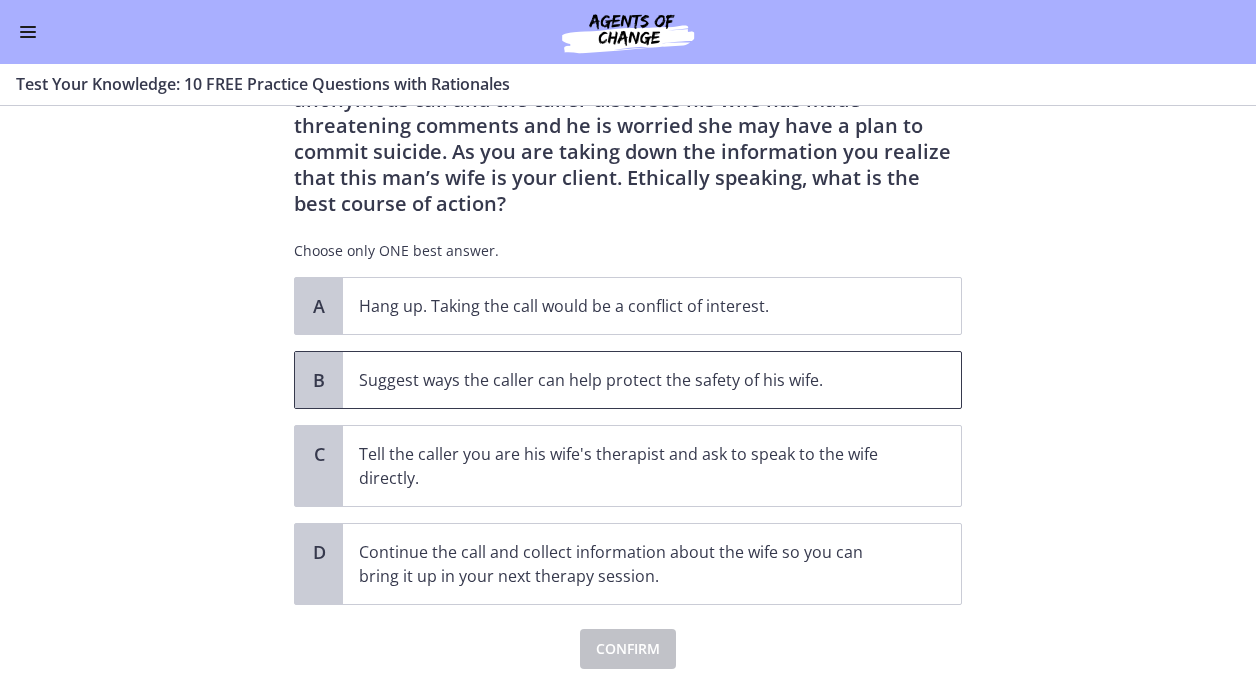 click on "Suggest ways the caller can help protect the safety of his wife." at bounding box center [652, 380] 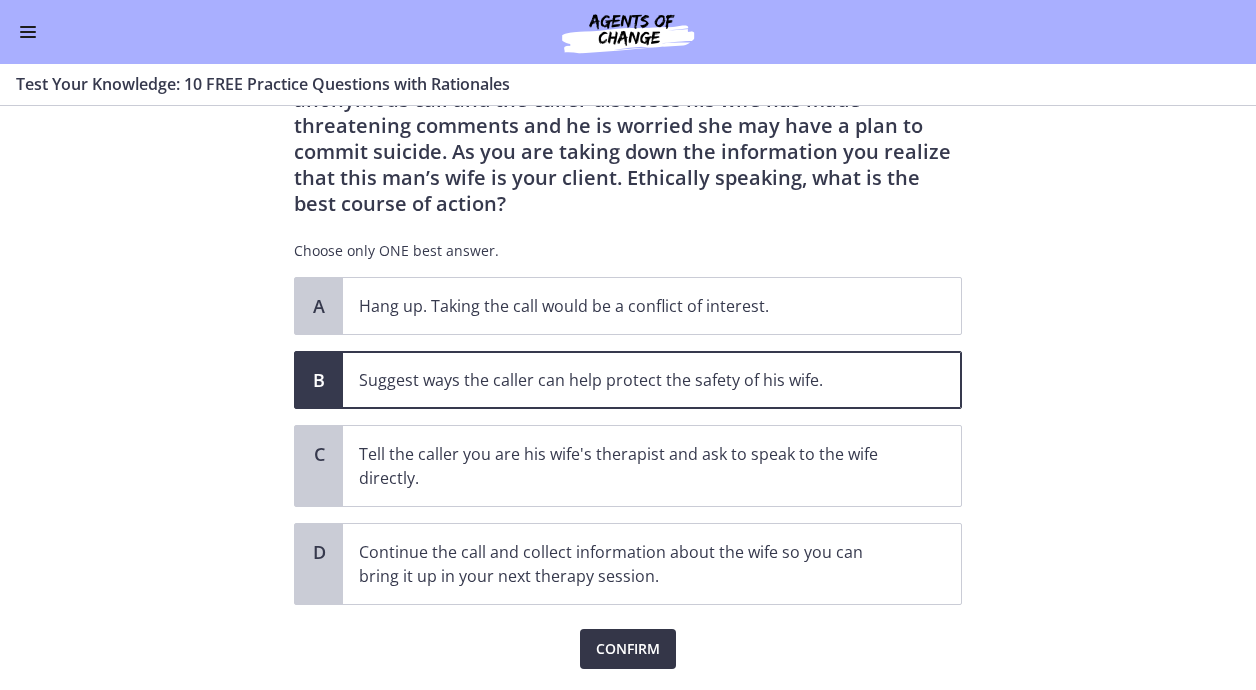 click on "Confirm" at bounding box center [628, 649] 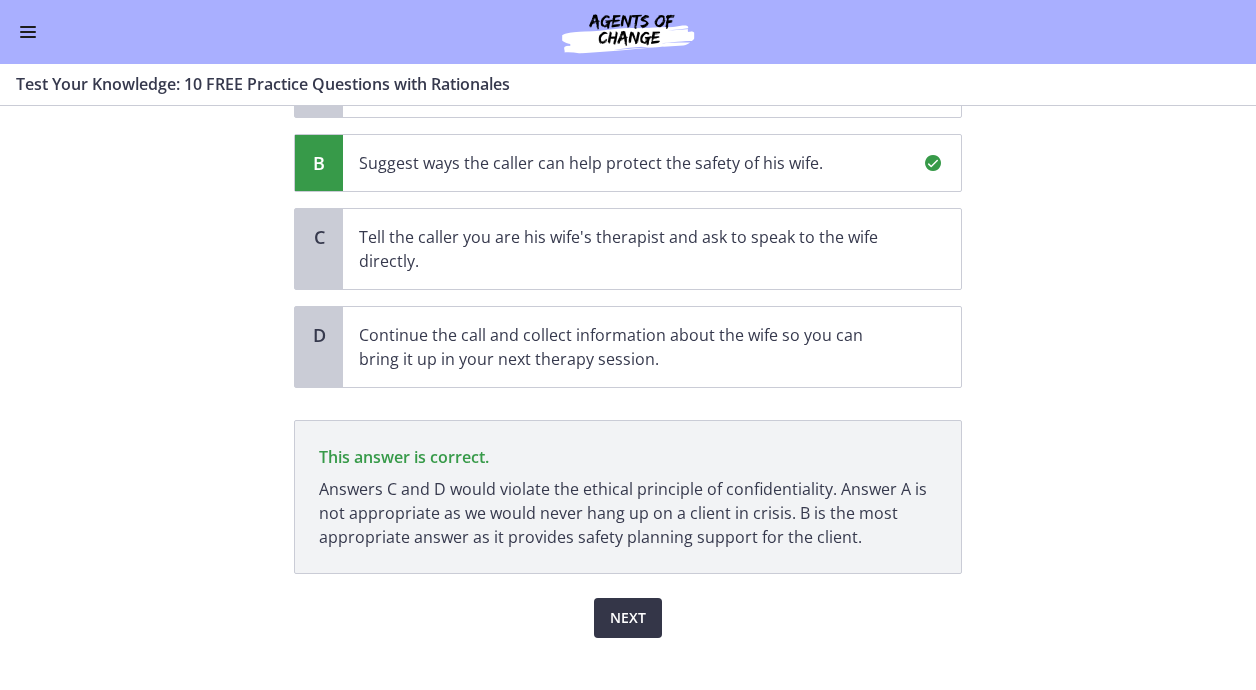 scroll, scrollTop: 354, scrollLeft: 0, axis: vertical 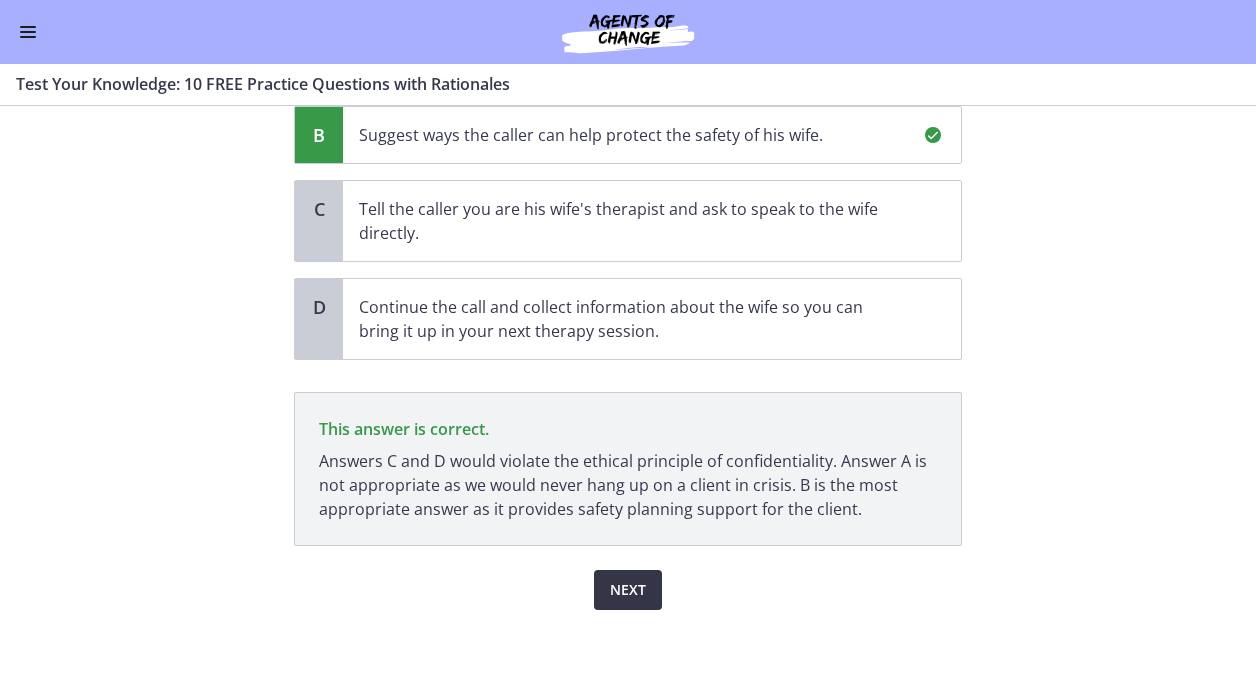 click on "Next" at bounding box center (628, 590) 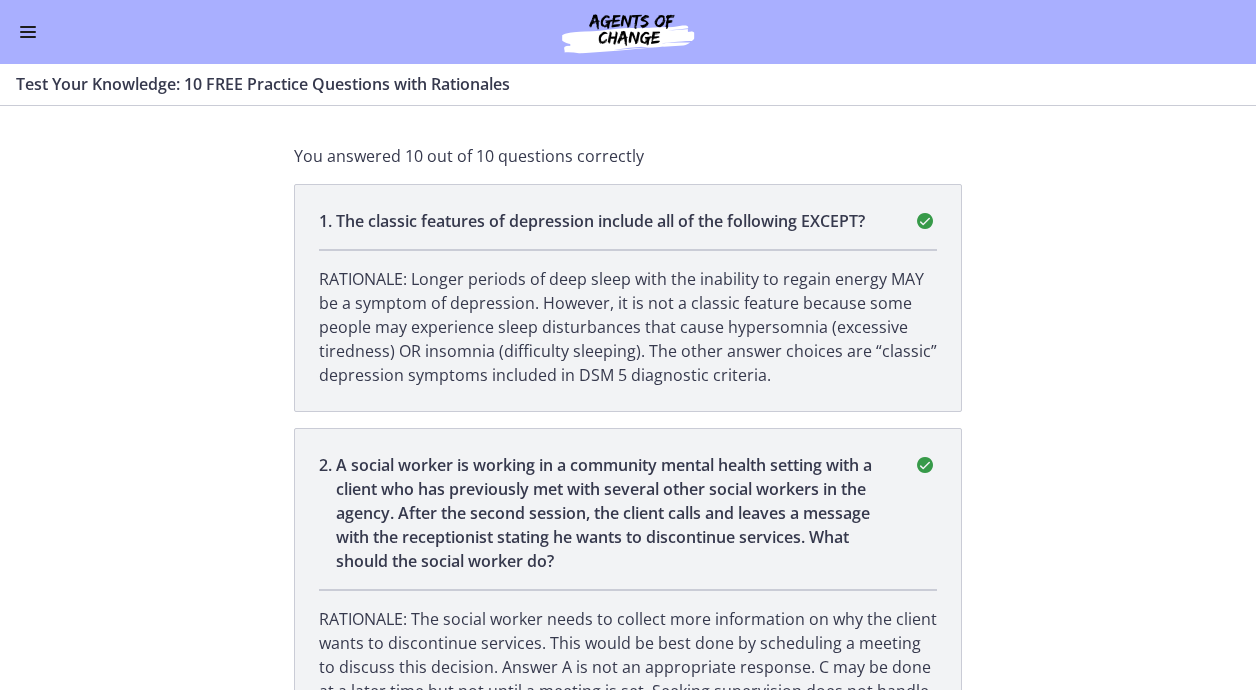 scroll, scrollTop: 0, scrollLeft: 0, axis: both 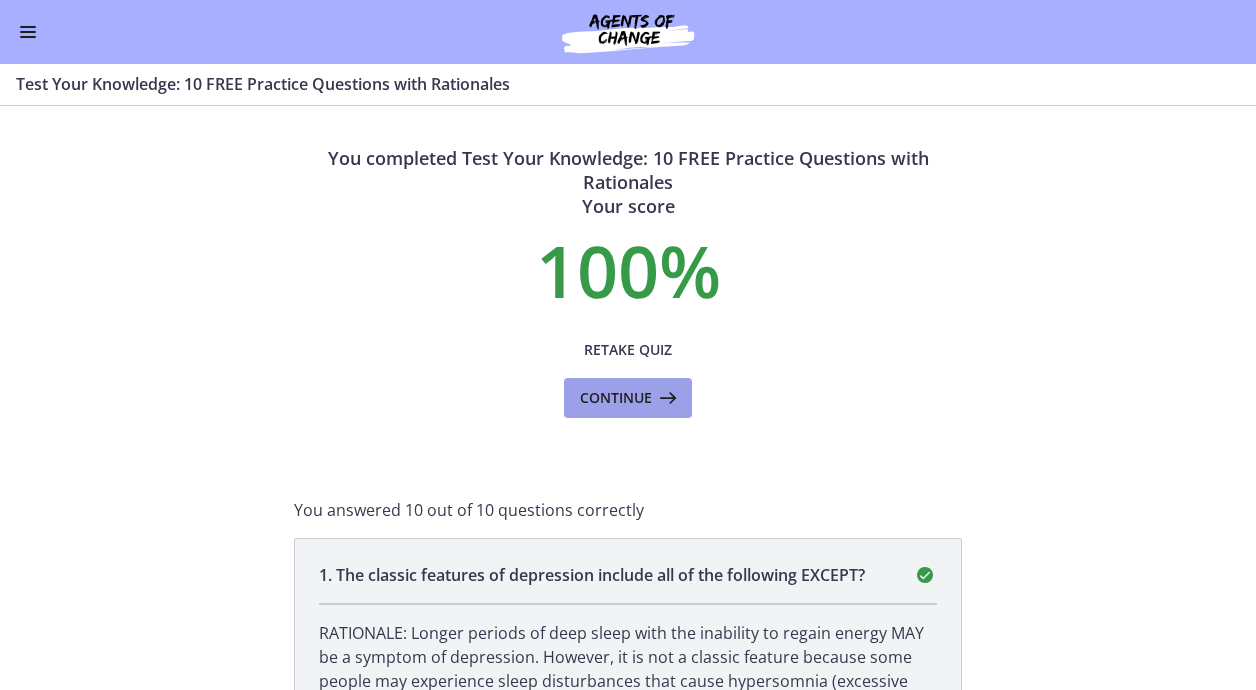 click on "Continue" at bounding box center (616, 398) 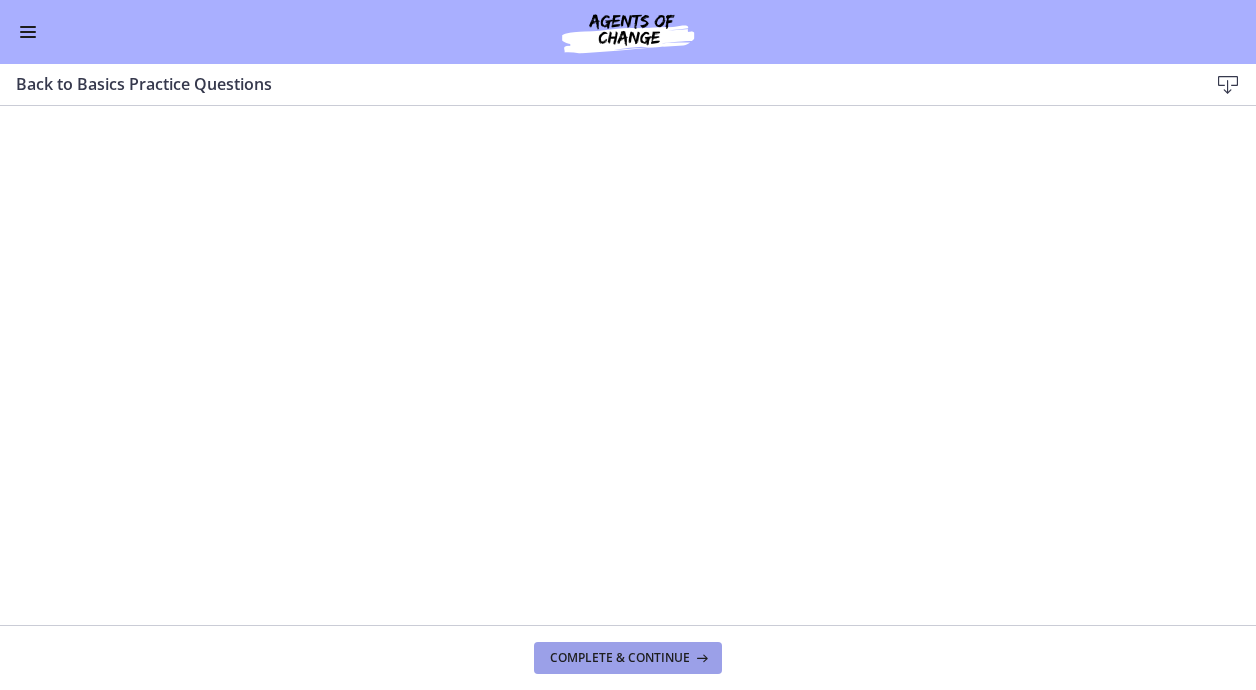 click on "Complete & continue" at bounding box center [620, 658] 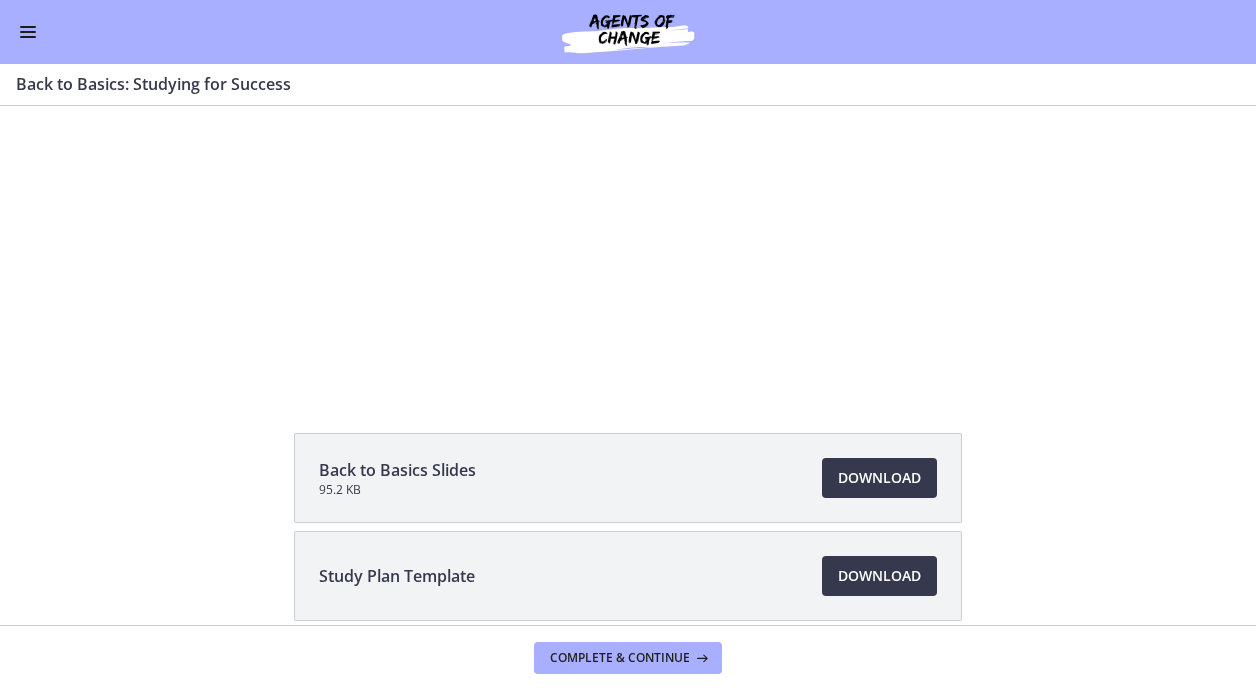 scroll, scrollTop: 0, scrollLeft: 0, axis: both 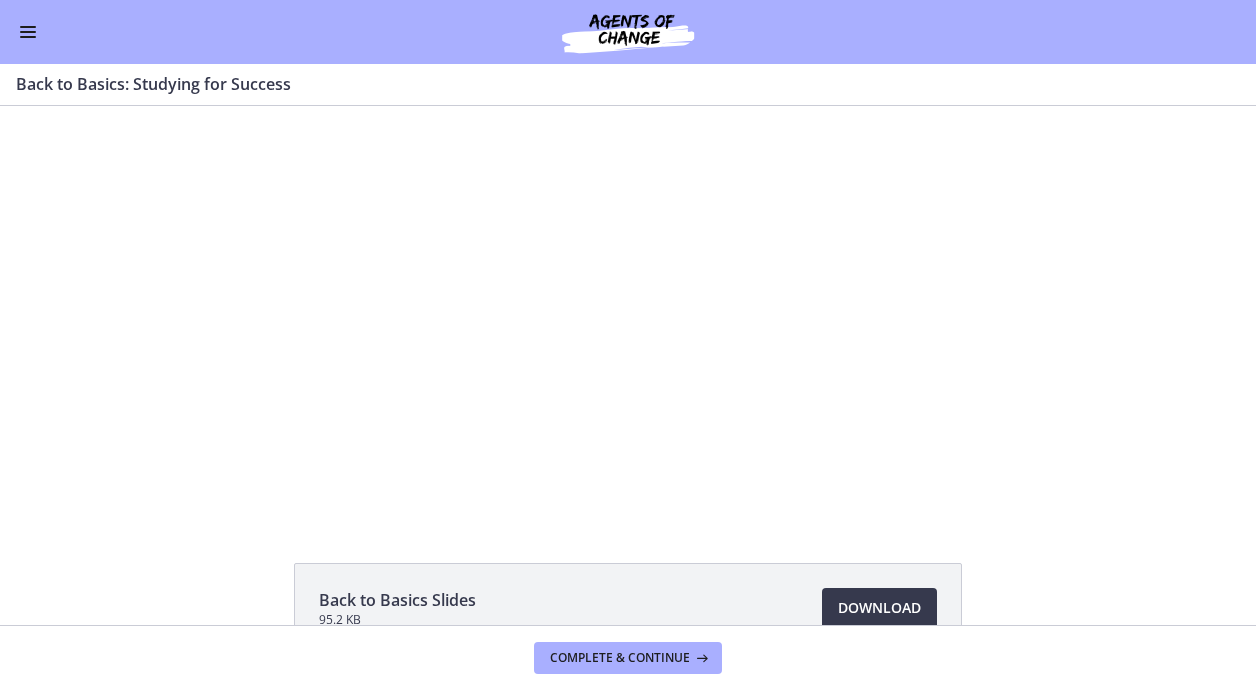 drag, startPoint x: 1244, startPoint y: 347, endPoint x: 1211, endPoint y: 84, distance: 265.06226 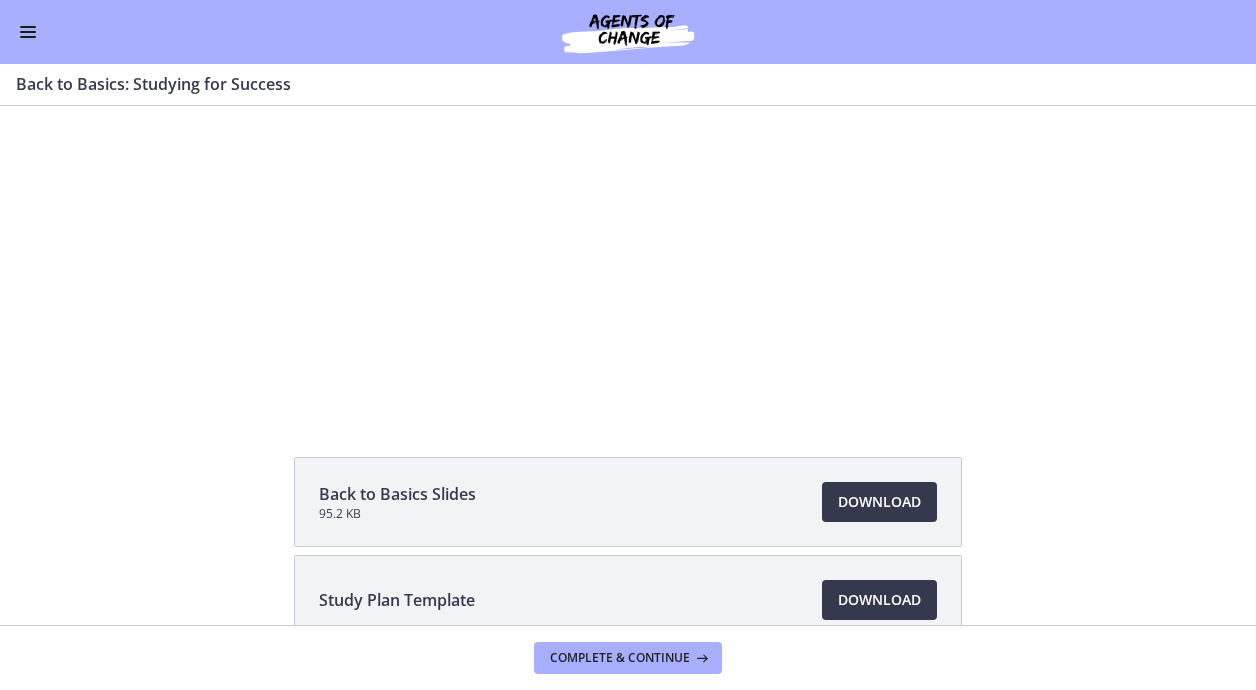 scroll, scrollTop: 88, scrollLeft: 0, axis: vertical 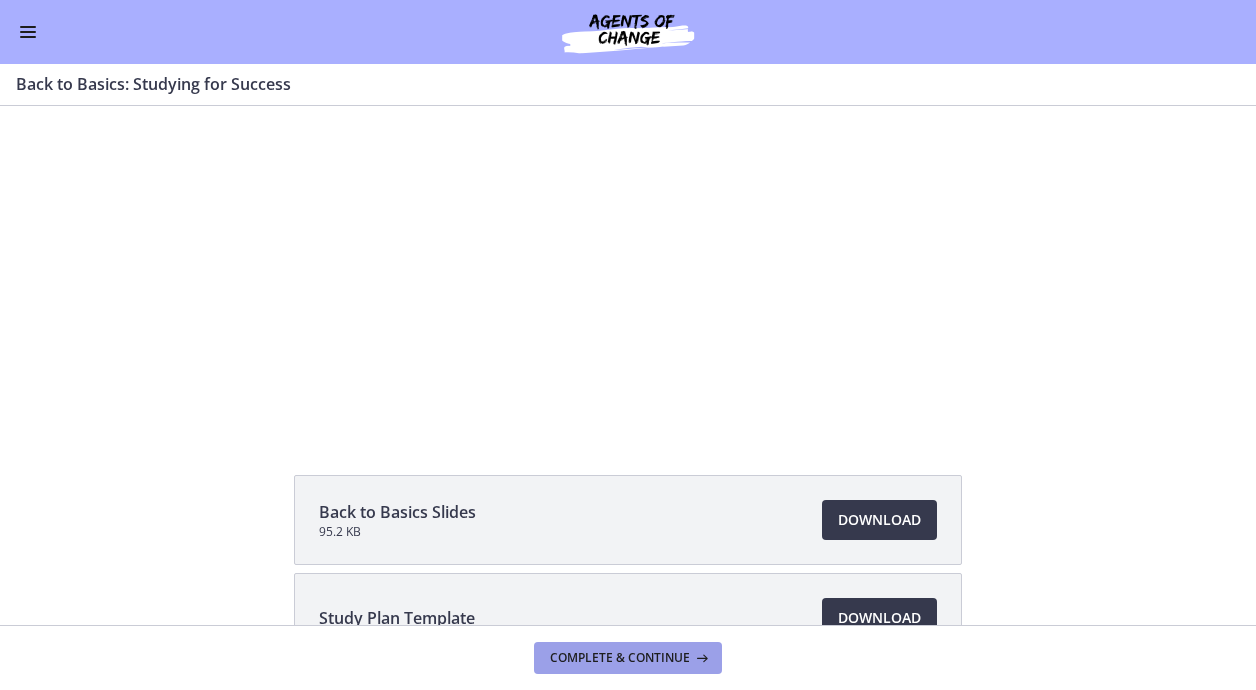 click on "Complete & continue" at bounding box center [620, 658] 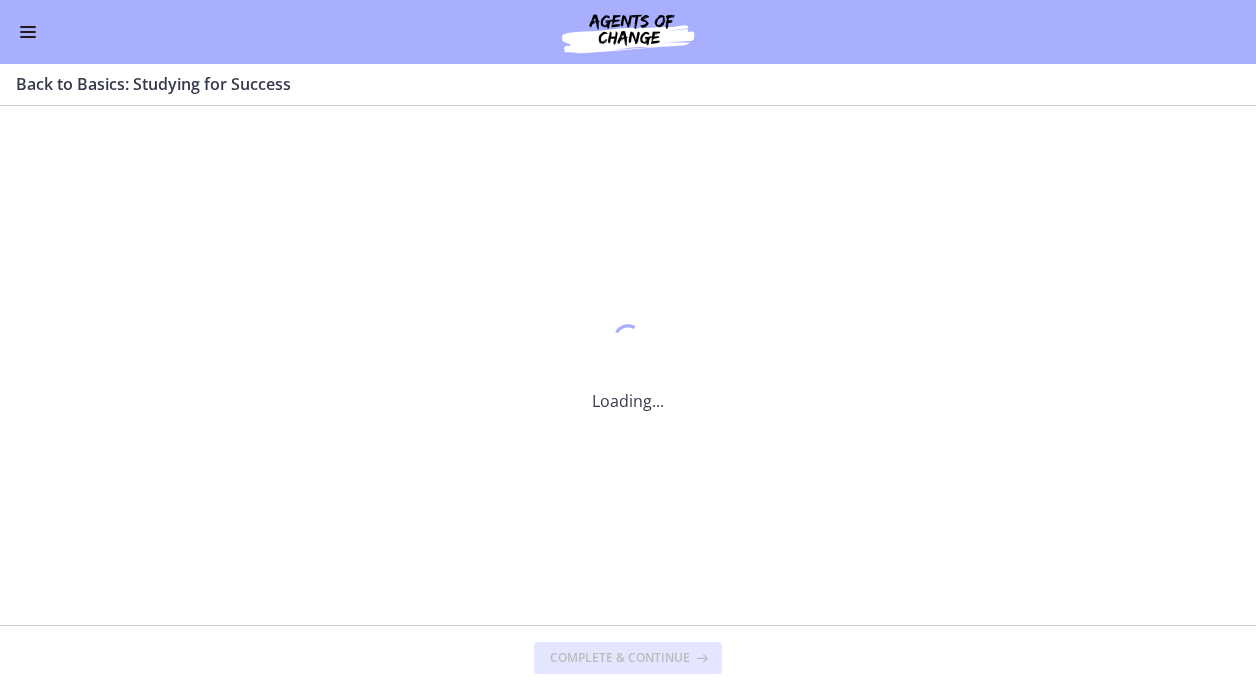 scroll, scrollTop: 0, scrollLeft: 0, axis: both 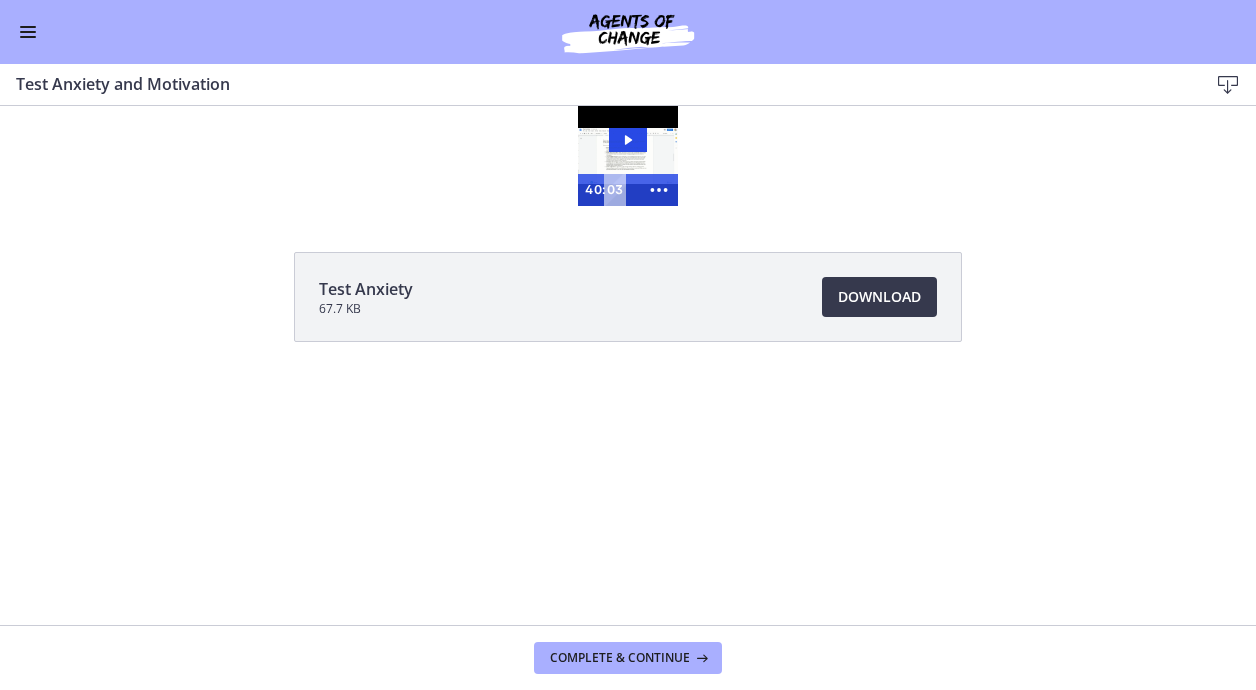 drag, startPoint x: 1247, startPoint y: 293, endPoint x: 1233, endPoint y: 140, distance: 153.63919 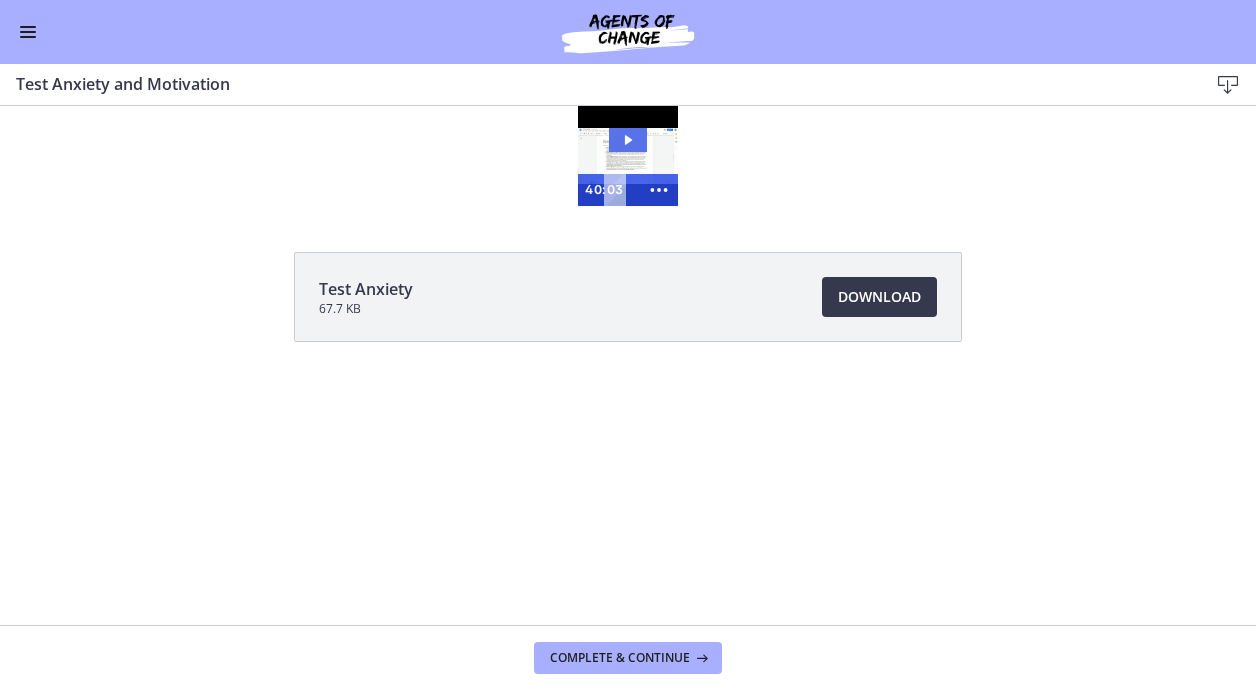 click 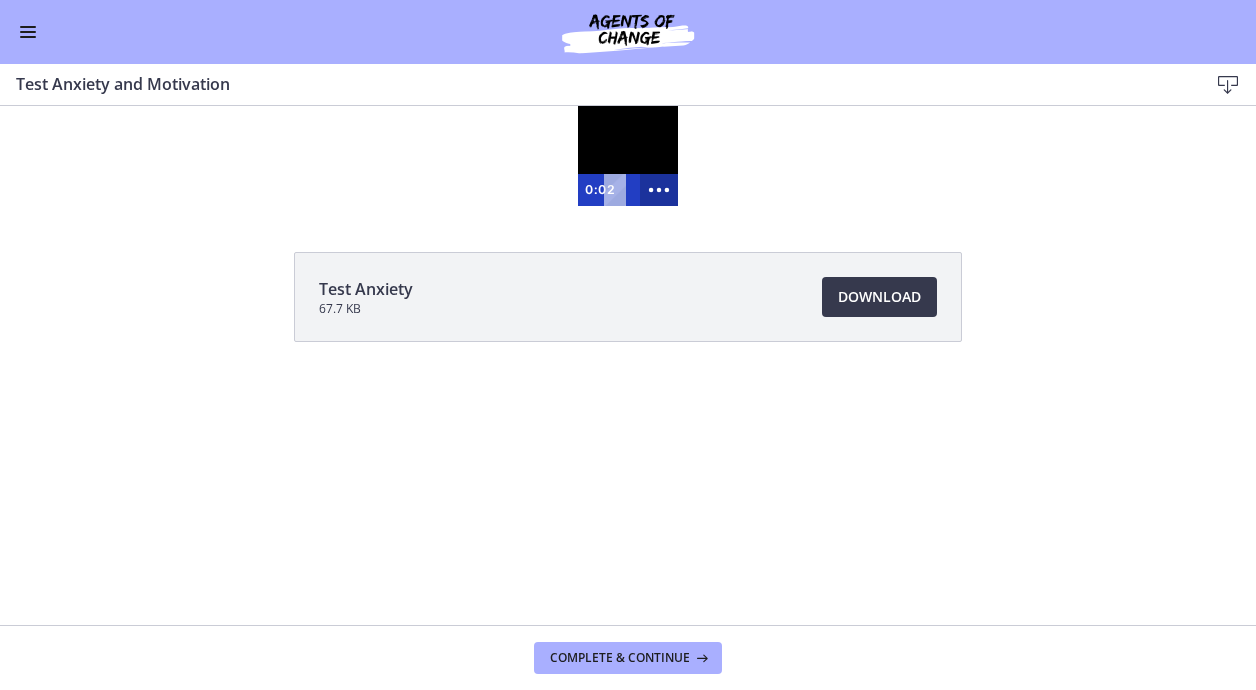 click 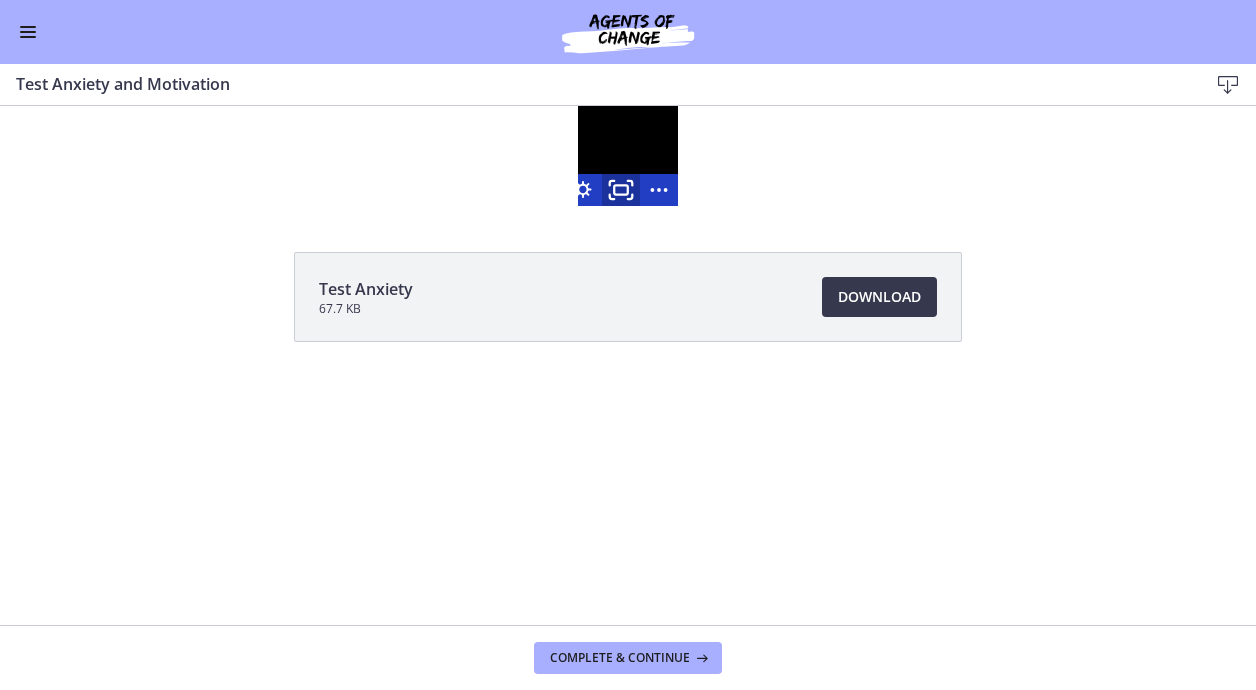 click 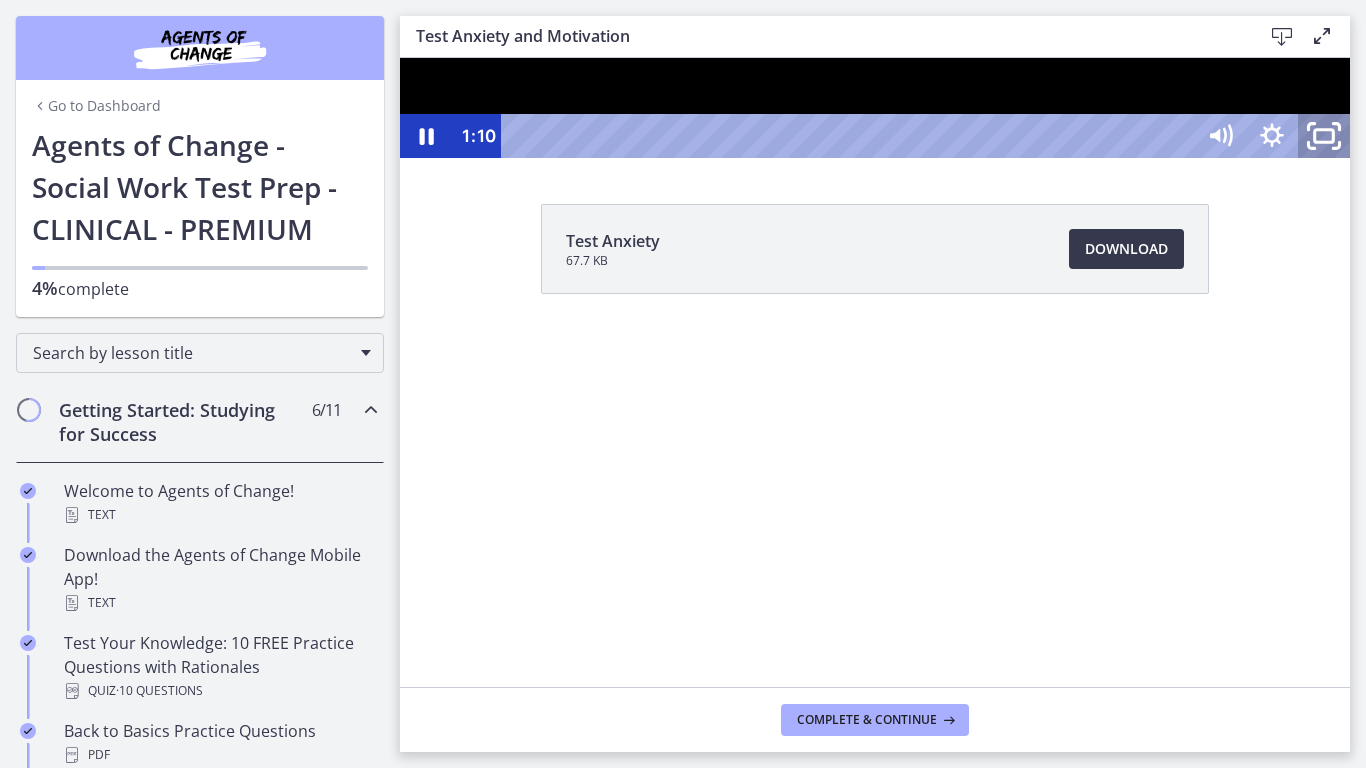 drag, startPoint x: 1743, startPoint y: 808, endPoint x: 1637, endPoint y: 734, distance: 129.2749 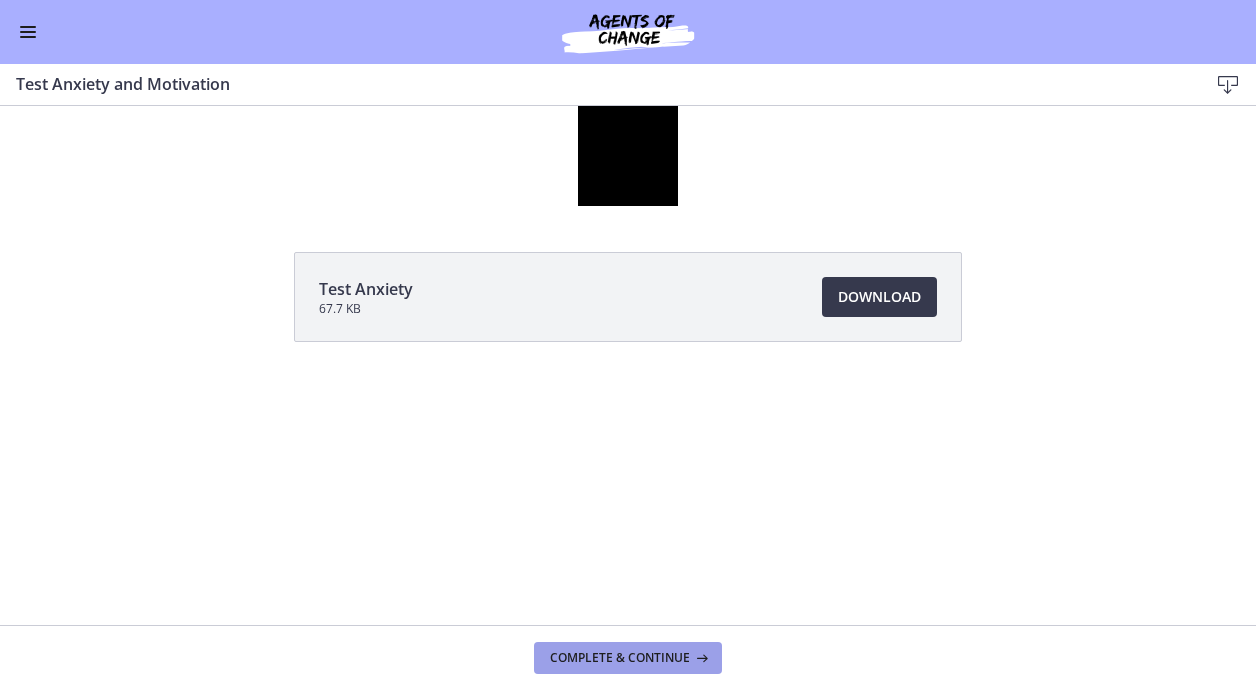 click on "Complete & continue" at bounding box center [620, 658] 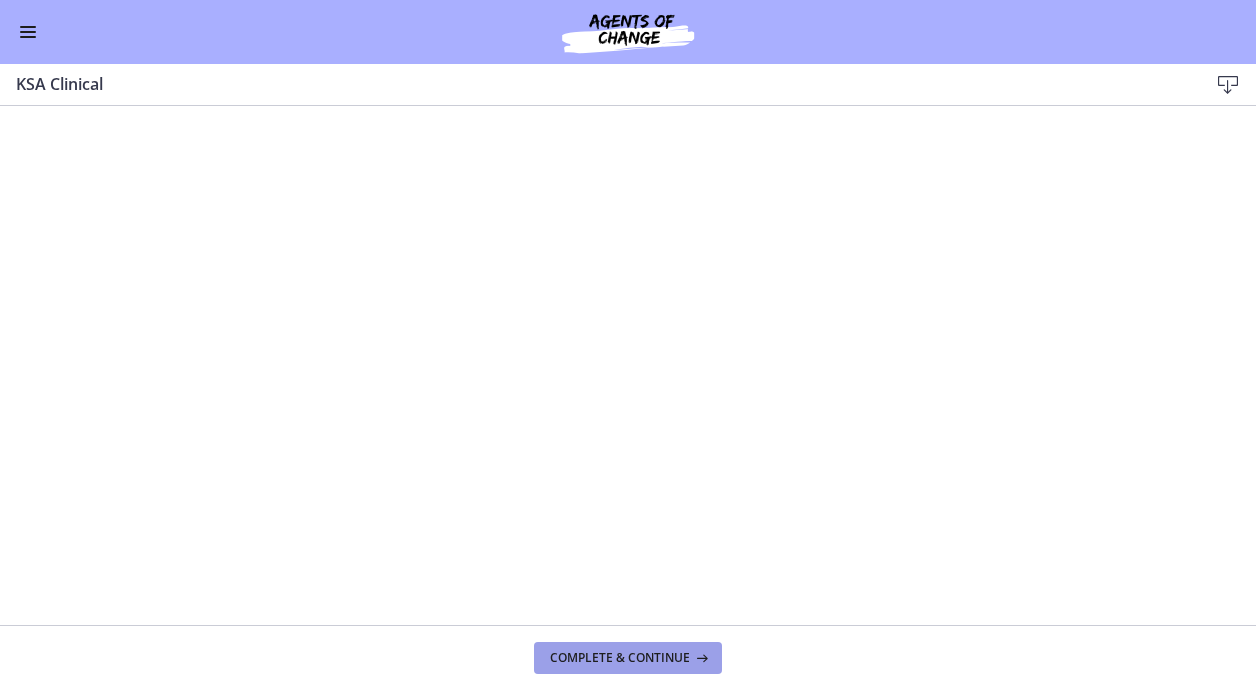 click on "Complete & continue" at bounding box center [620, 658] 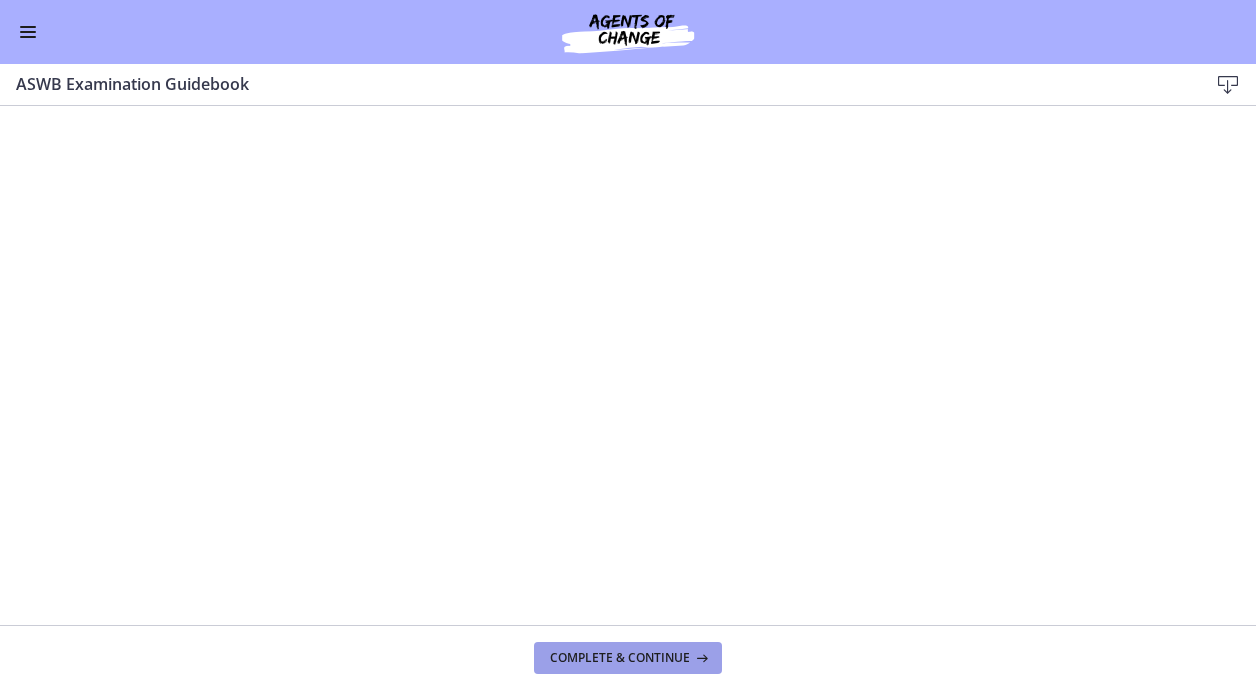 click on "Complete & continue" at bounding box center (628, 658) 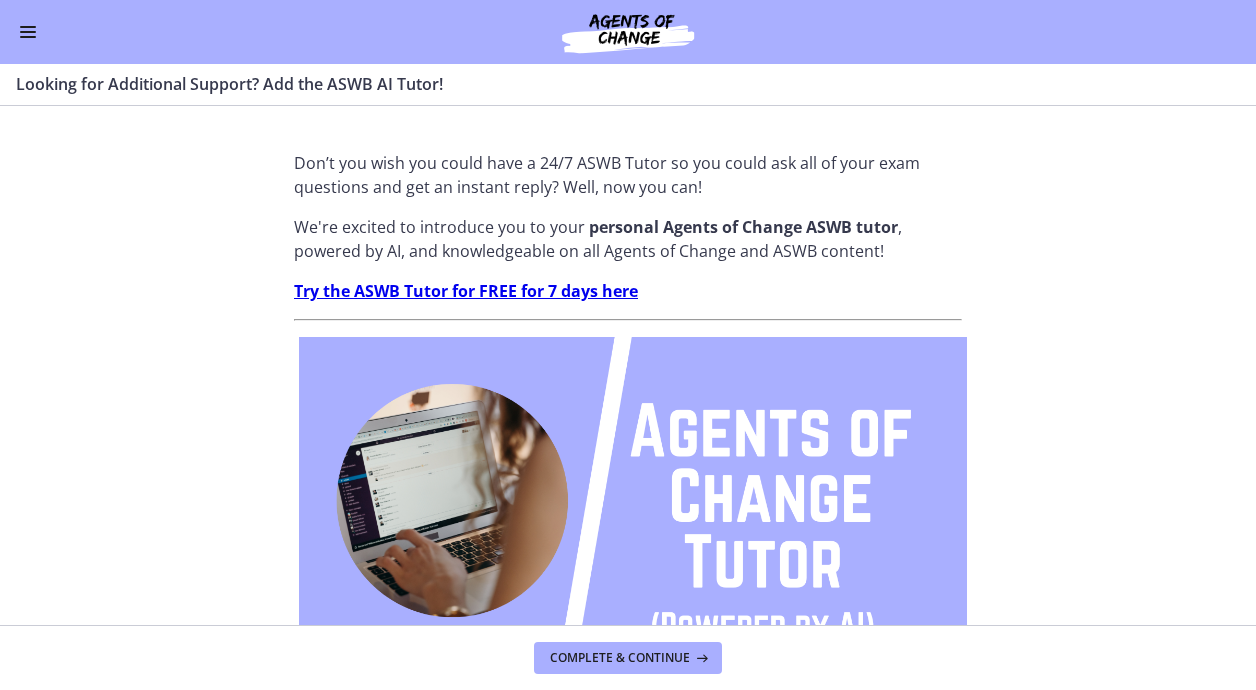 scroll, scrollTop: 0, scrollLeft: 0, axis: both 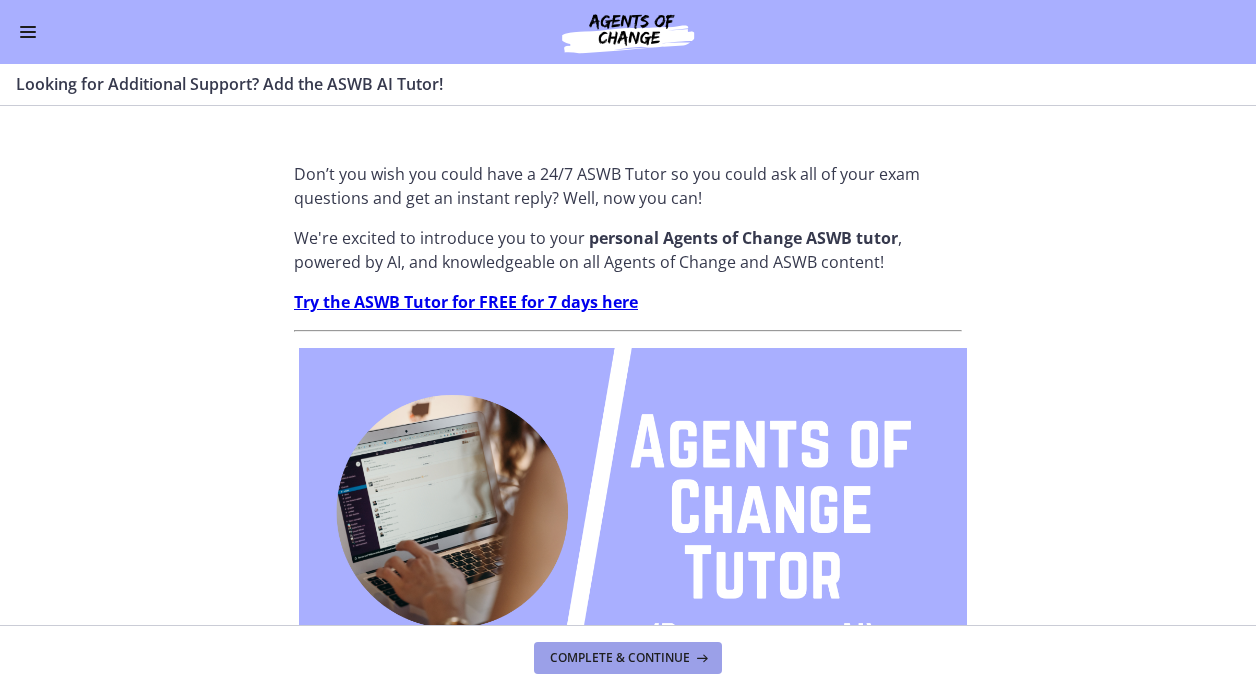 click on "Complete & continue" at bounding box center (620, 658) 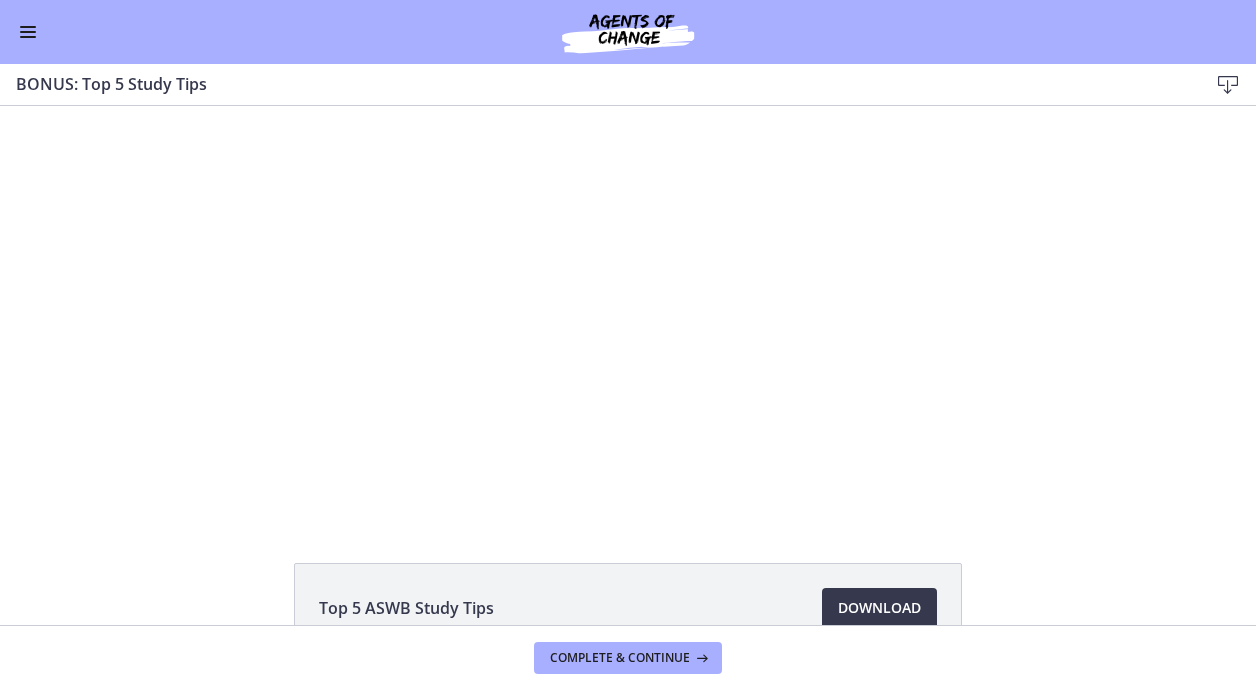 scroll, scrollTop: 0, scrollLeft: 0, axis: both 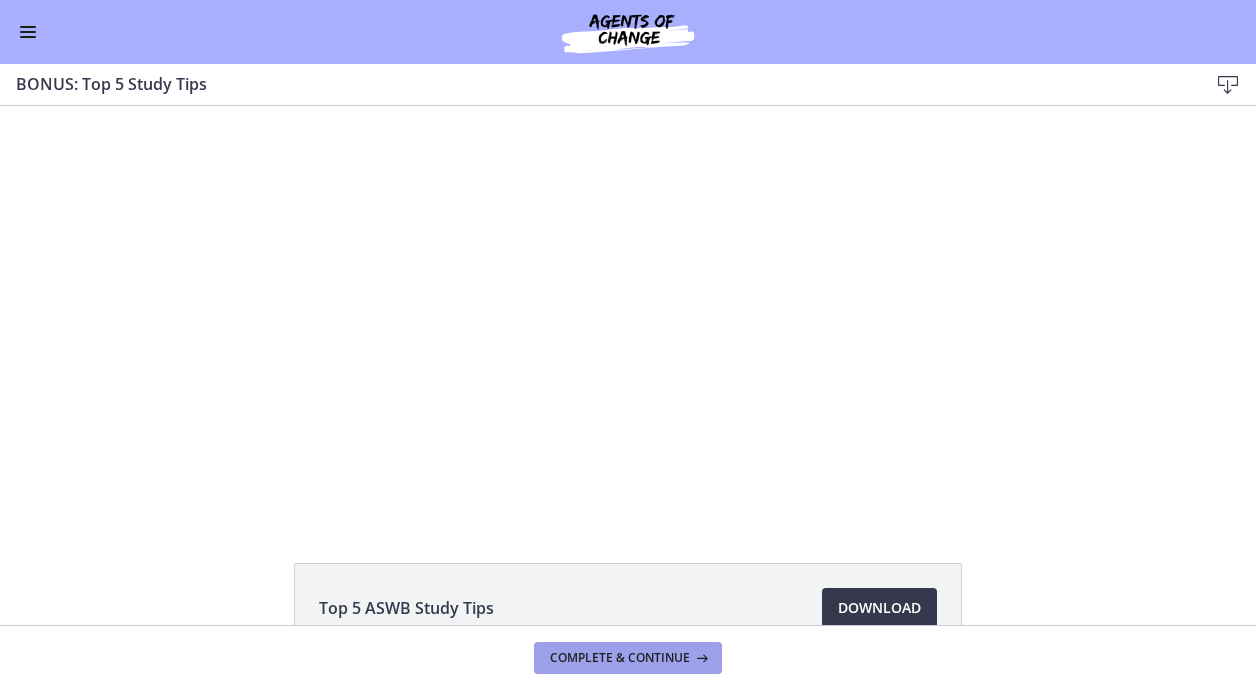click on "Complete & continue" at bounding box center [620, 658] 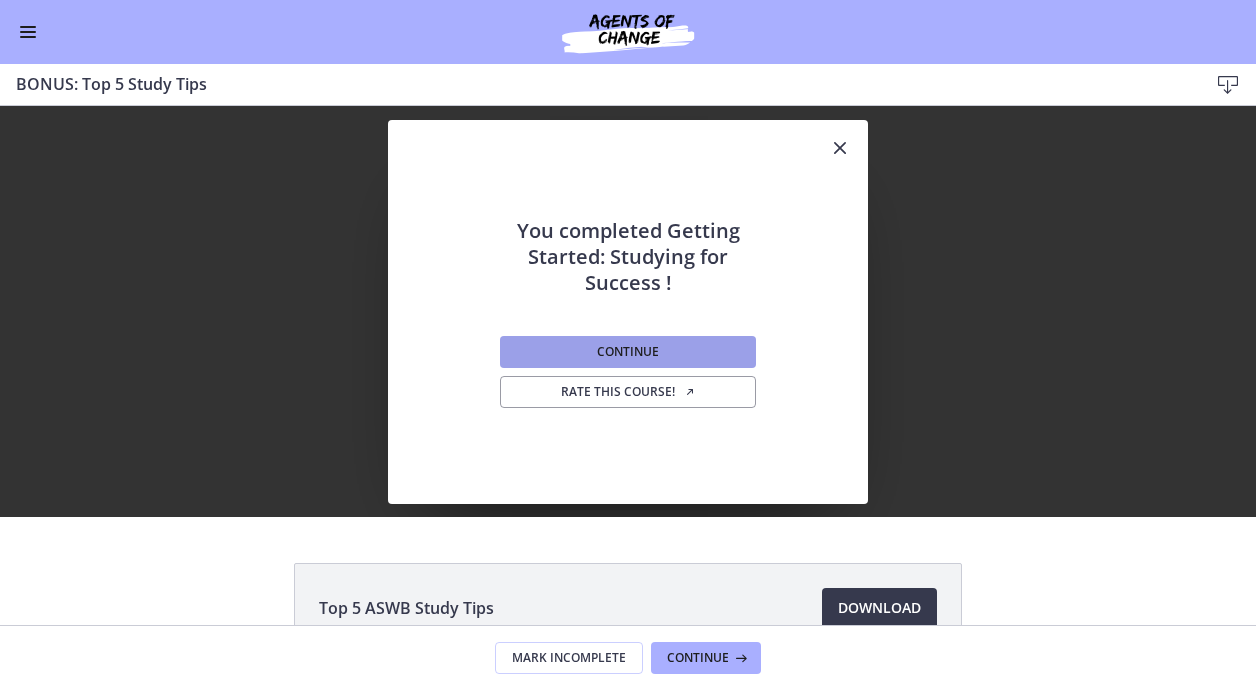 click on "Continue" at bounding box center [628, 352] 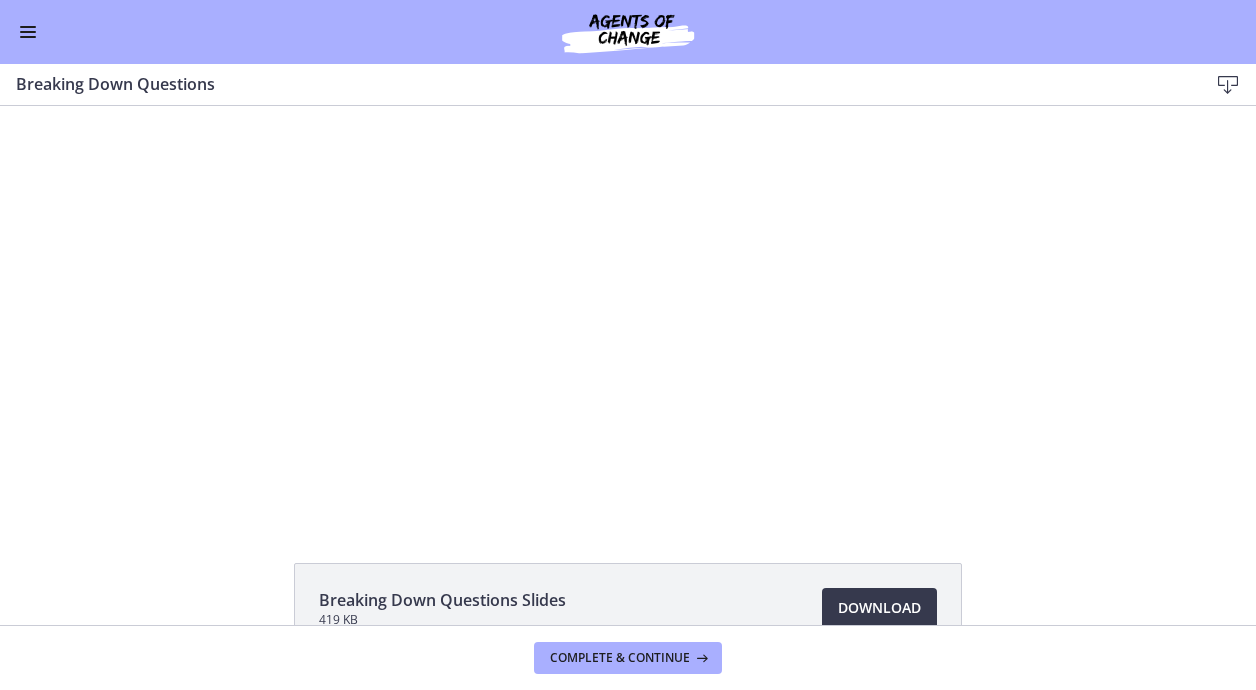 scroll, scrollTop: 0, scrollLeft: 0, axis: both 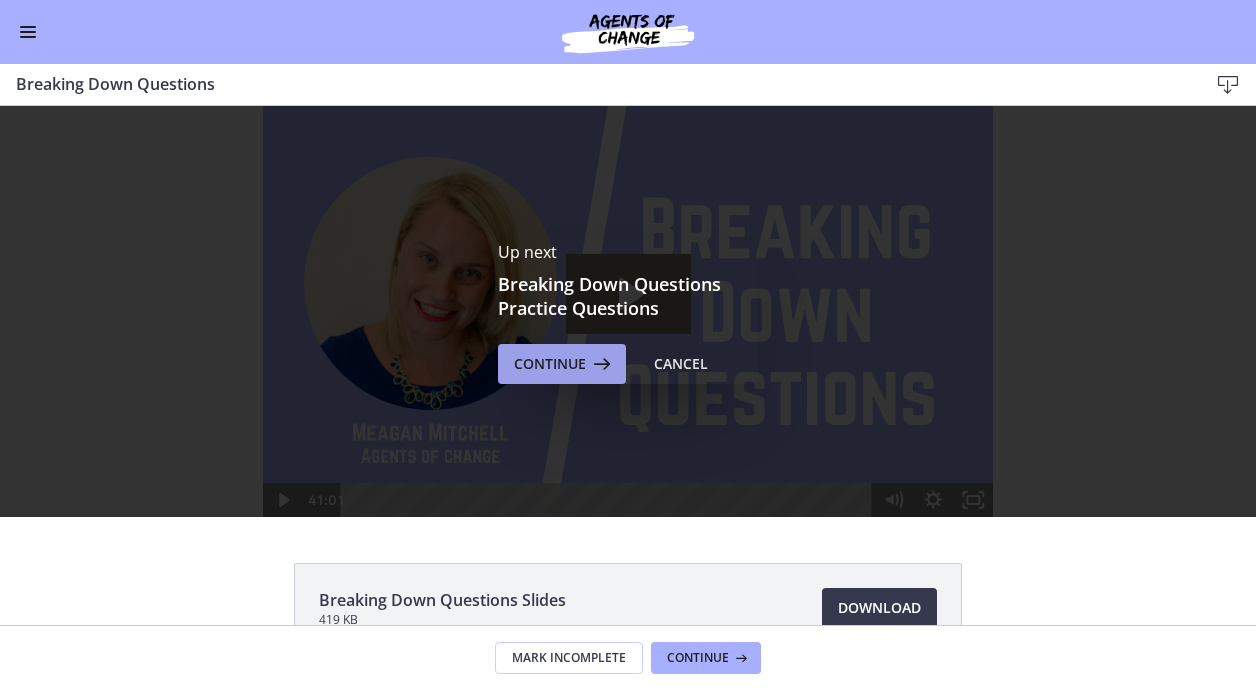 click on "Continue" at bounding box center [550, 364] 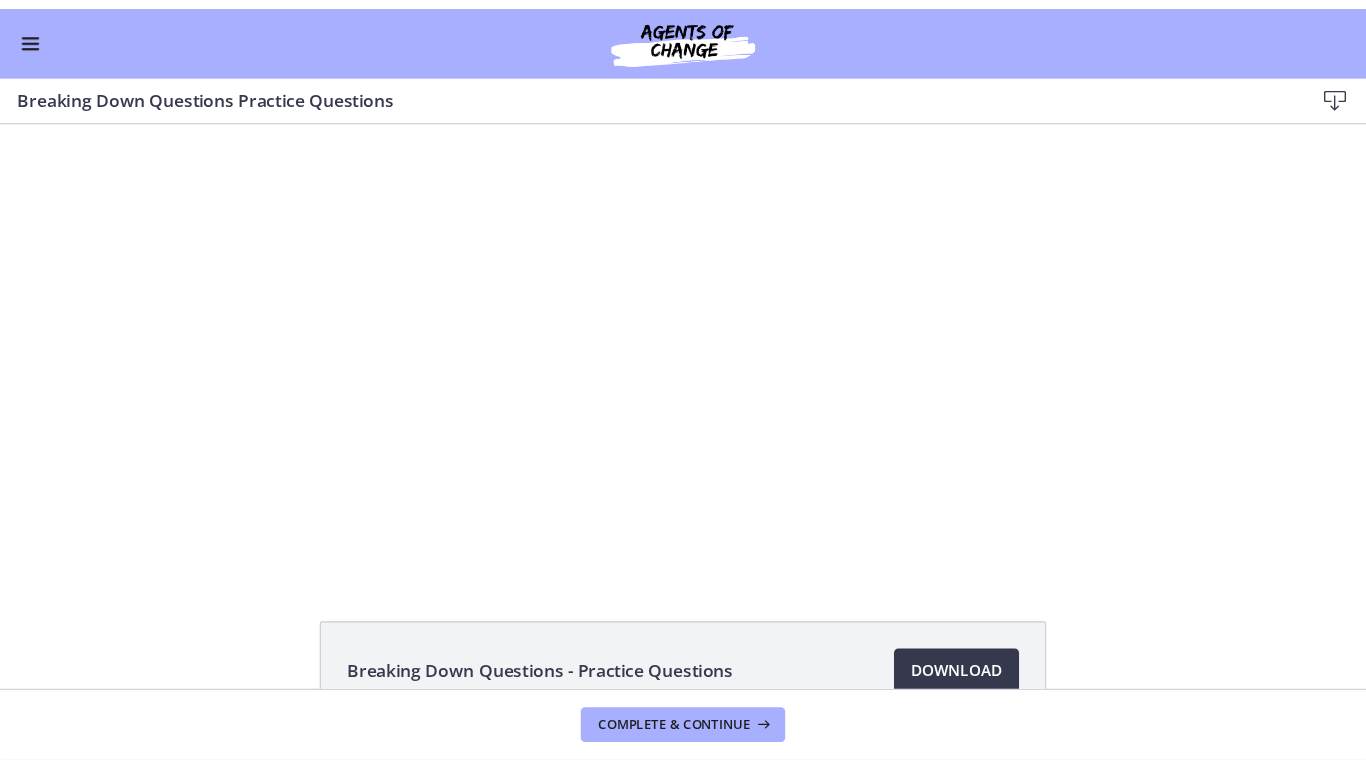 scroll, scrollTop: 0, scrollLeft: 0, axis: both 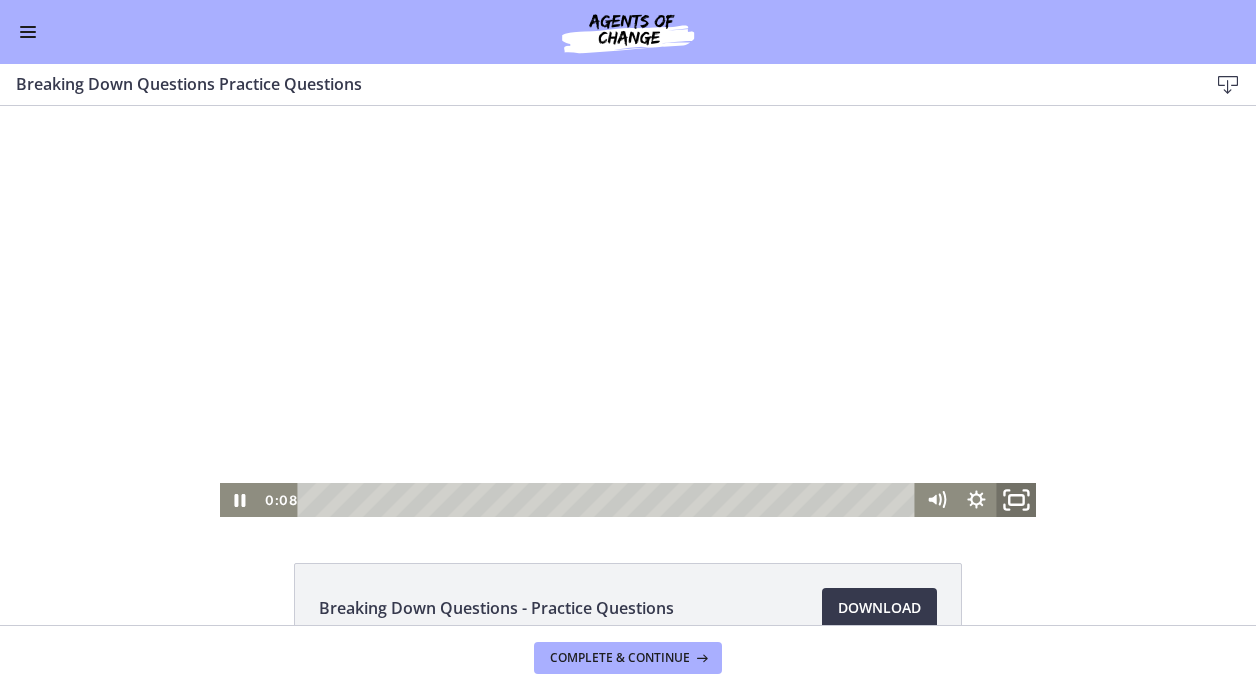 click 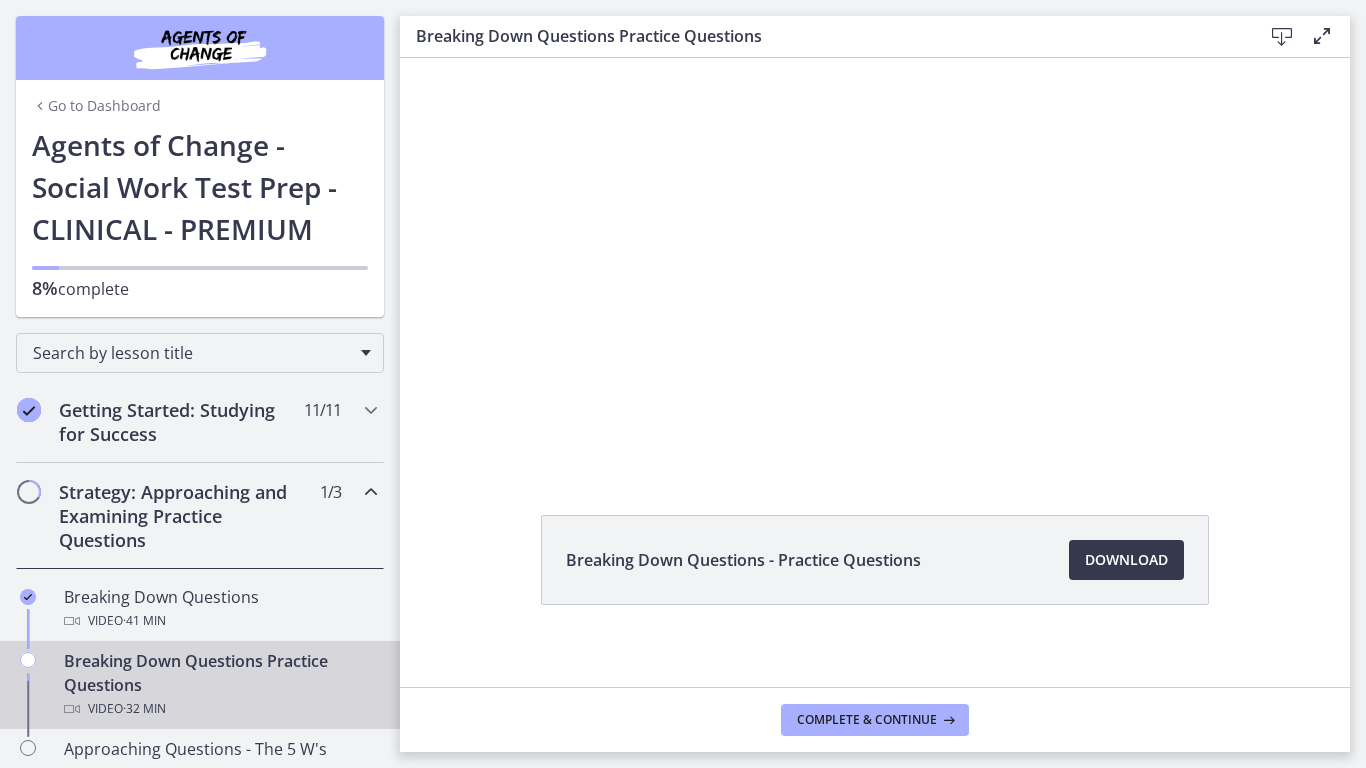 scroll, scrollTop: 0, scrollLeft: 0, axis: both 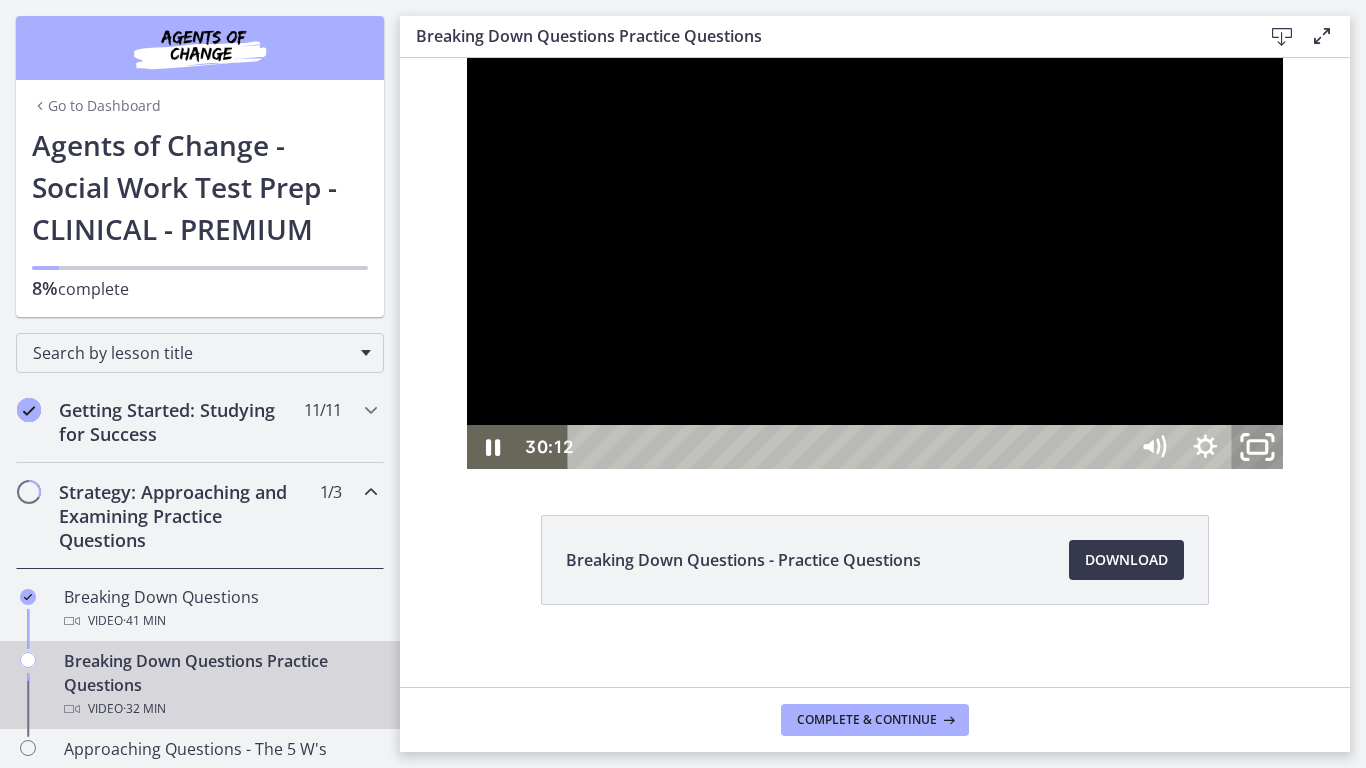 click 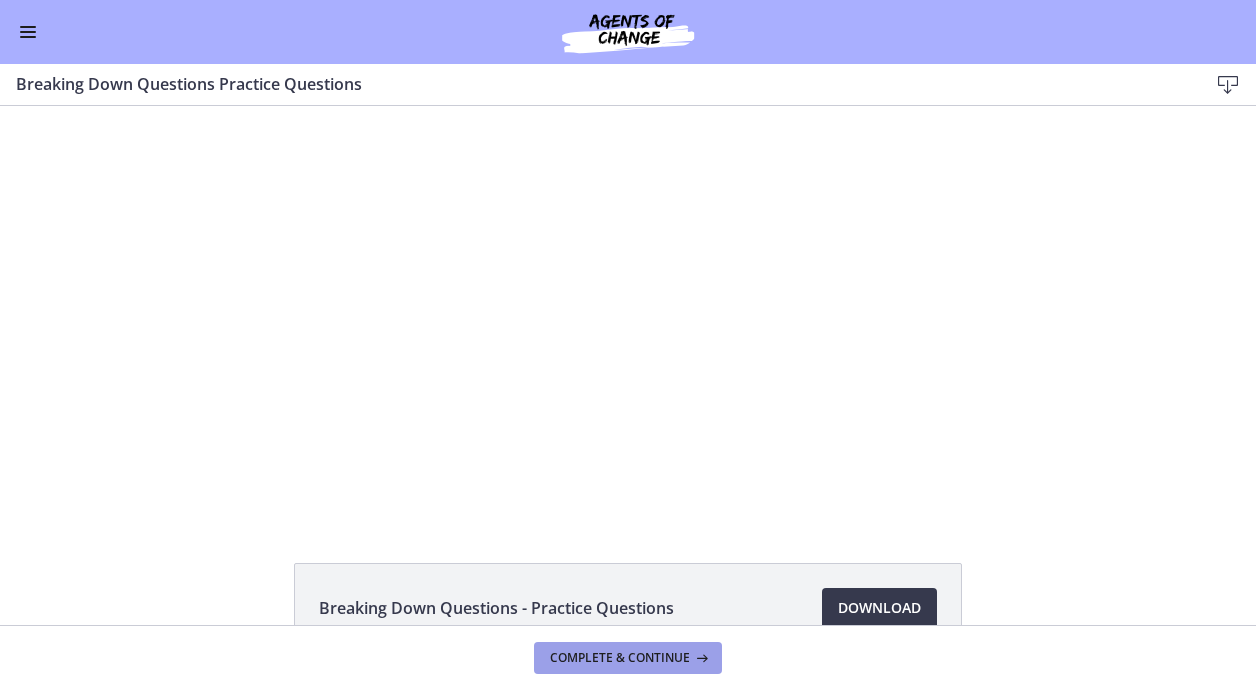 click at bounding box center (700, 658) 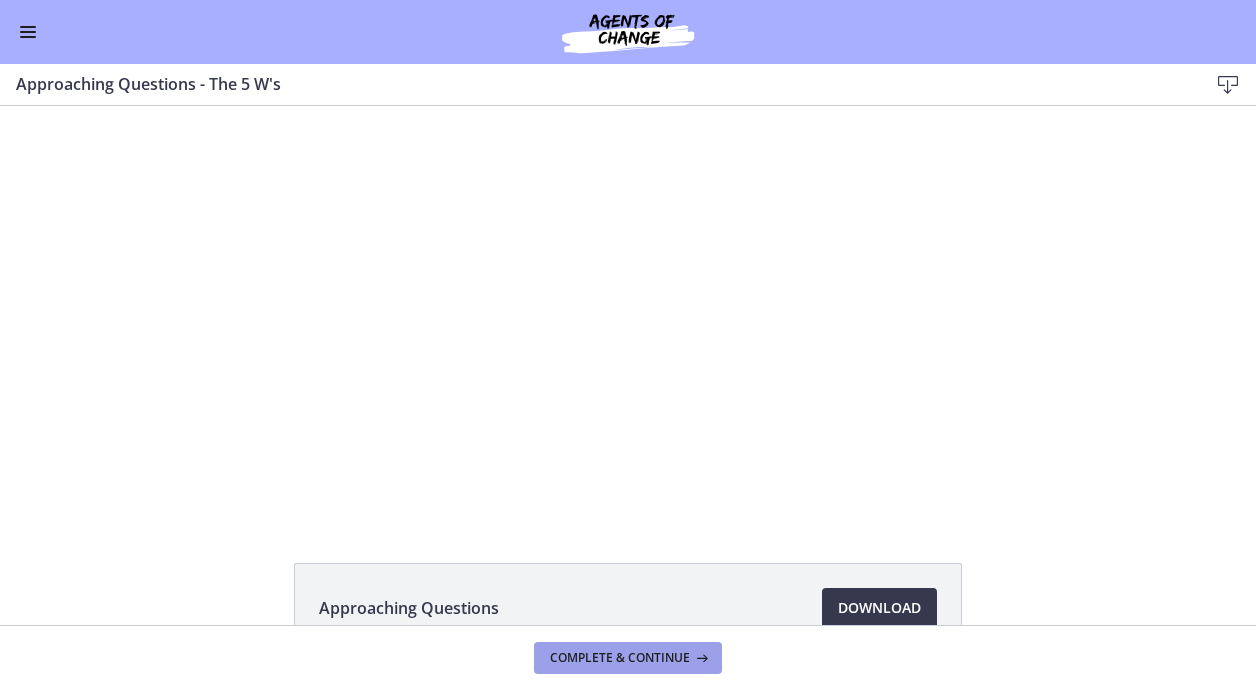 click at bounding box center (700, 658) 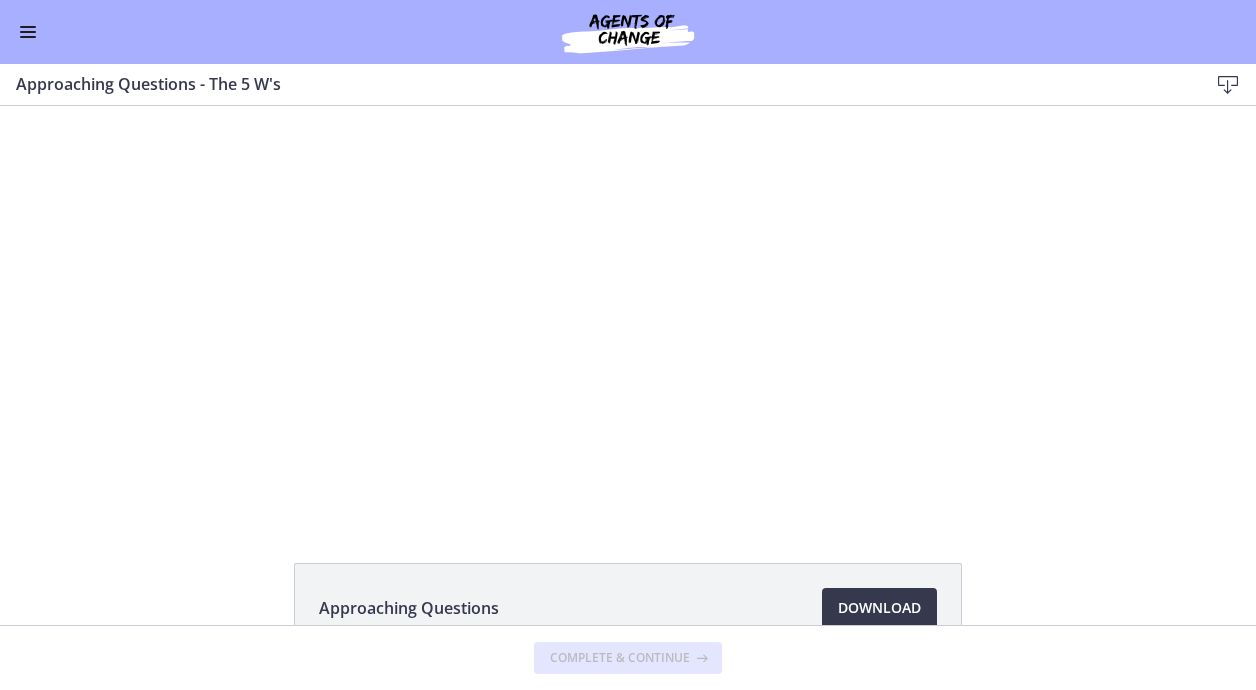 scroll, scrollTop: 0, scrollLeft: 0, axis: both 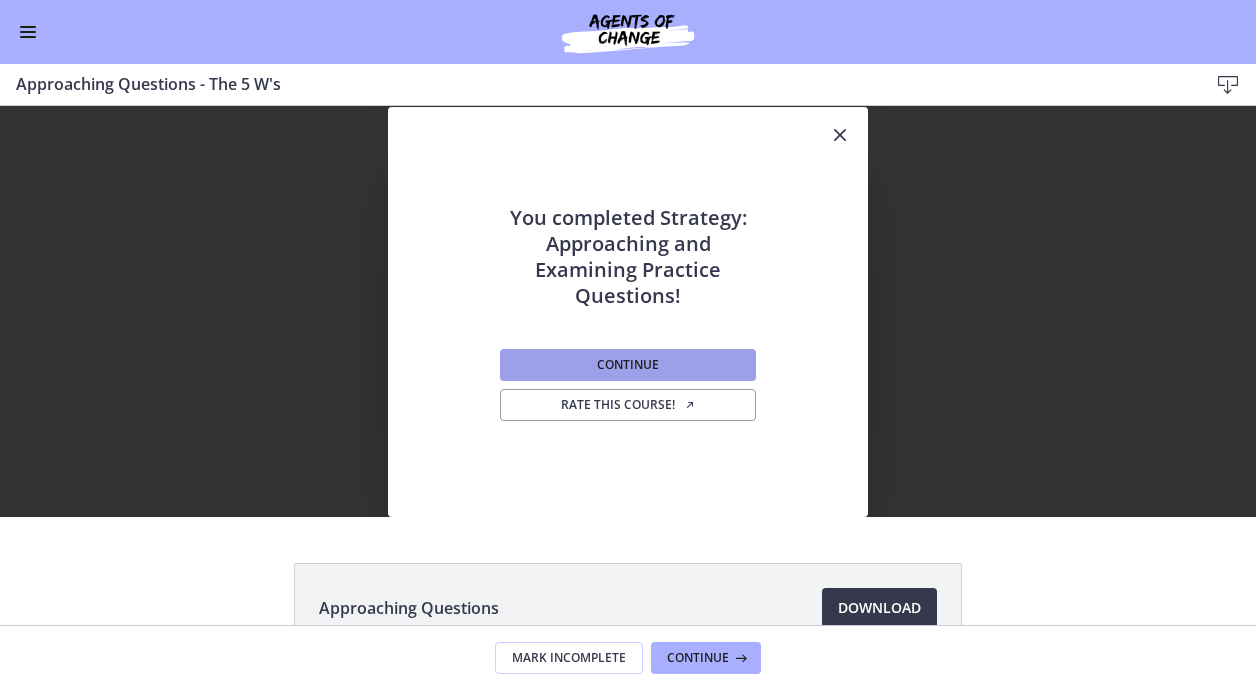 click on "Continue" at bounding box center [628, 365] 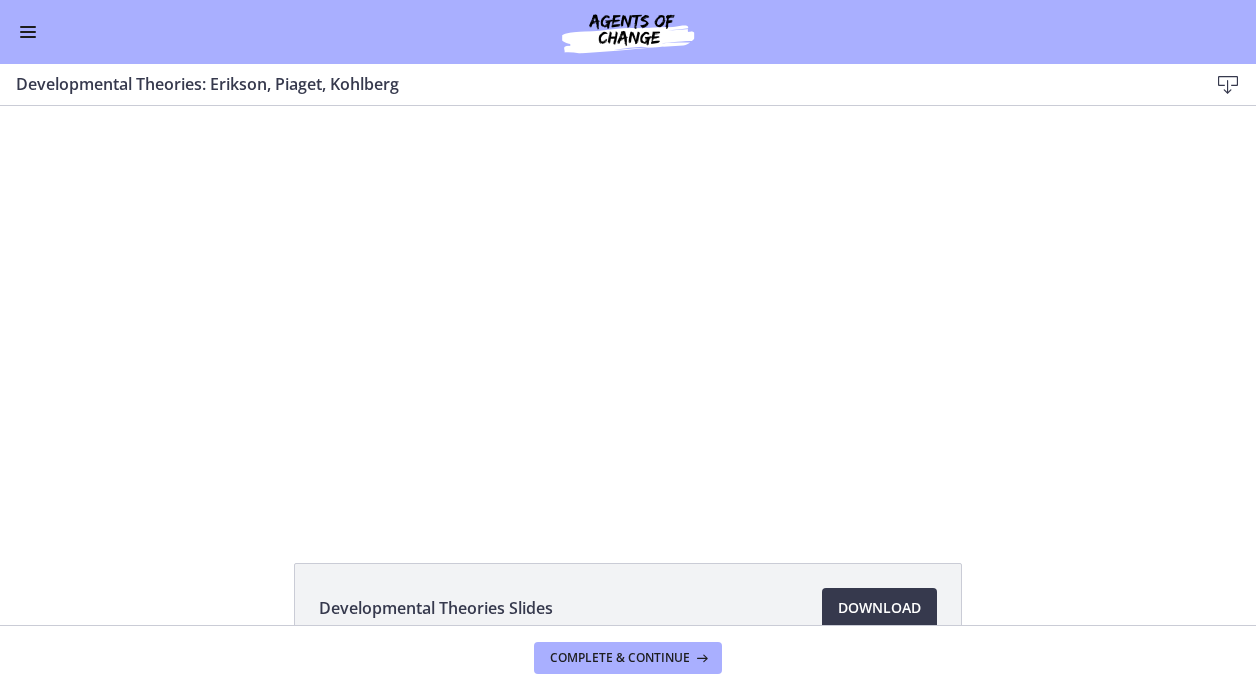 scroll, scrollTop: 0, scrollLeft: 0, axis: both 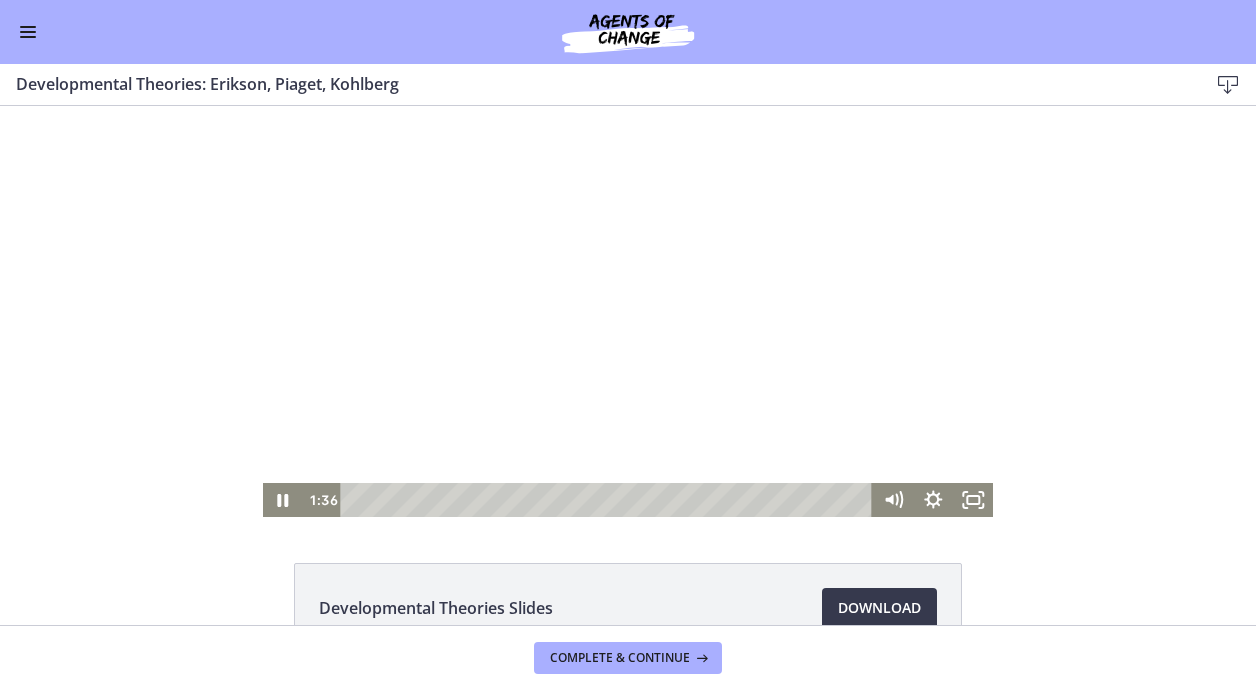 drag, startPoint x: 999, startPoint y: 358, endPoint x: 753, endPoint y: 454, distance: 264.06818 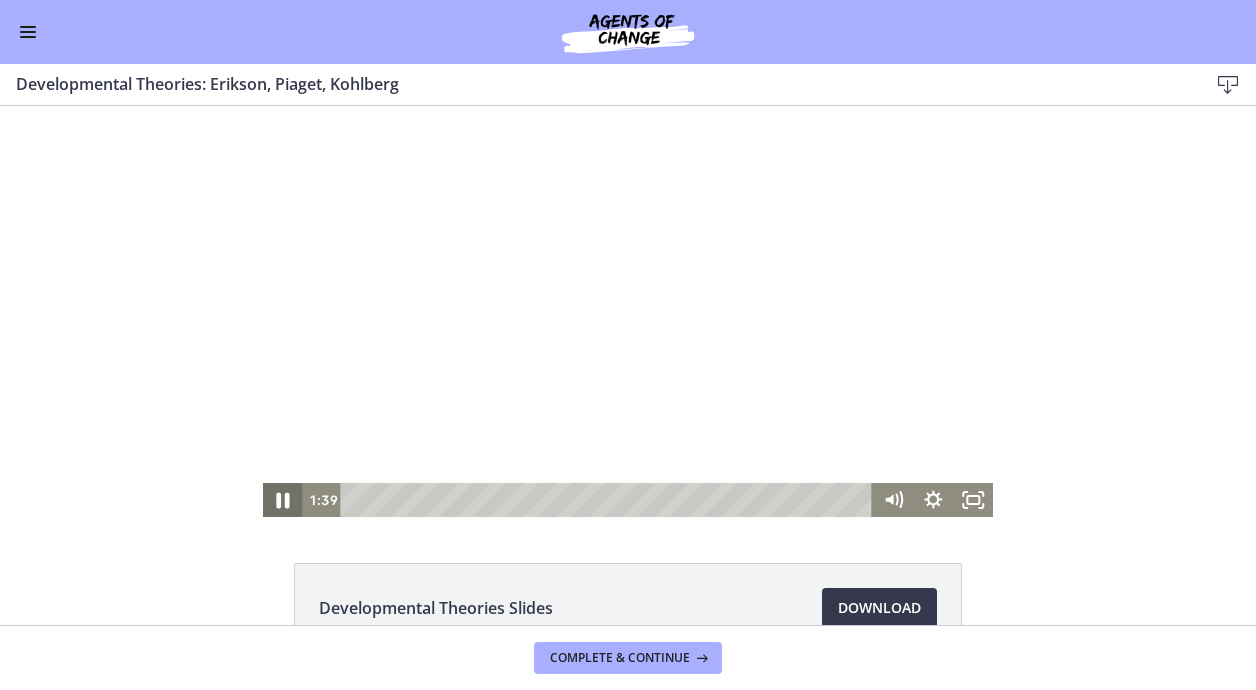 click 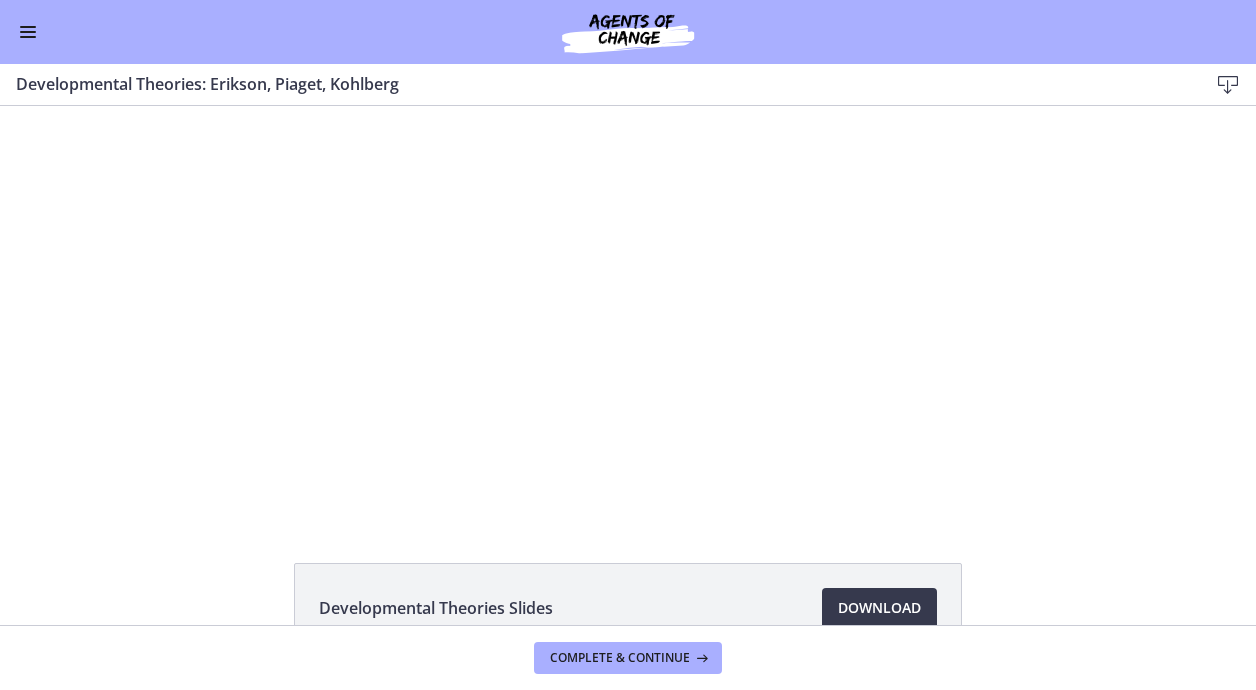 click at bounding box center (28, 32) 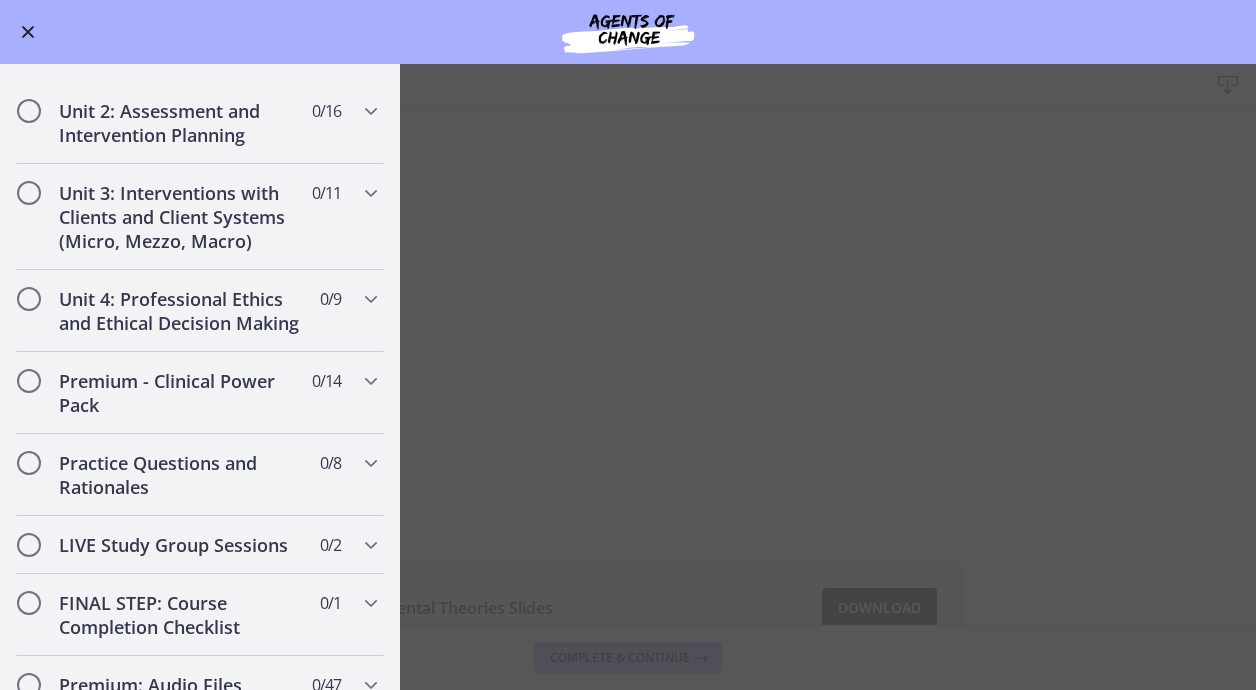 scroll, scrollTop: 1455, scrollLeft: 0, axis: vertical 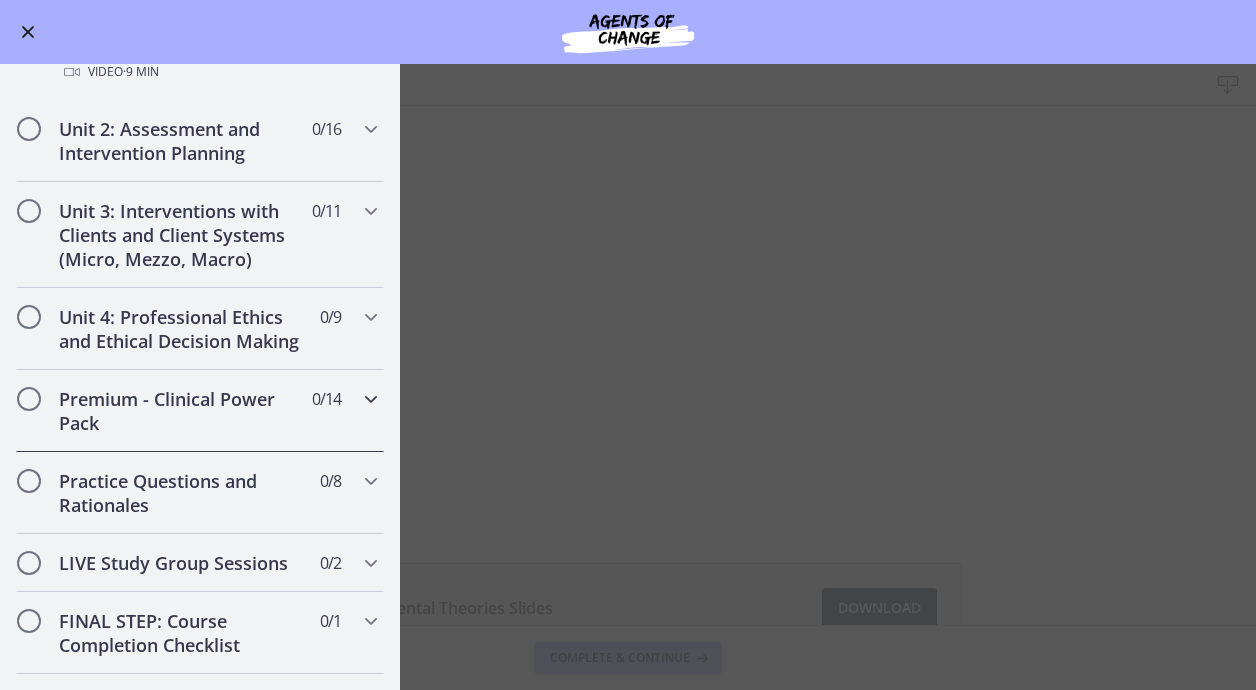 click at bounding box center [371, 399] 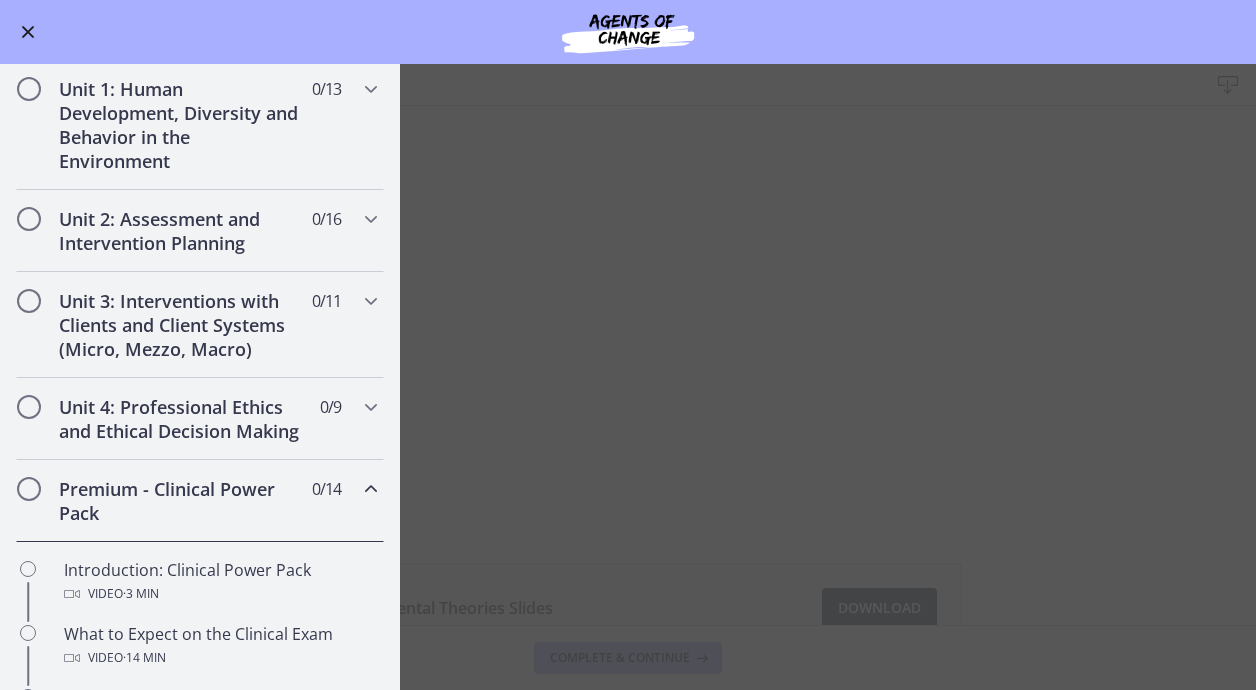 scroll, scrollTop: 385, scrollLeft: 0, axis: vertical 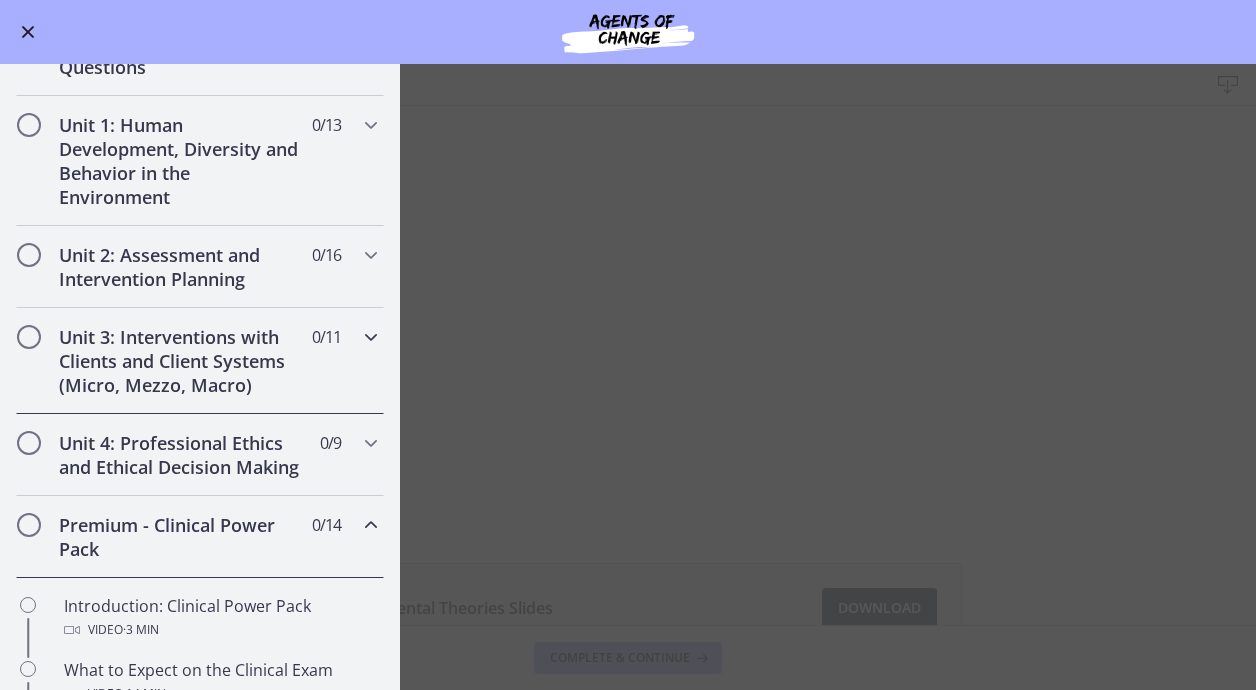 click at bounding box center (371, 337) 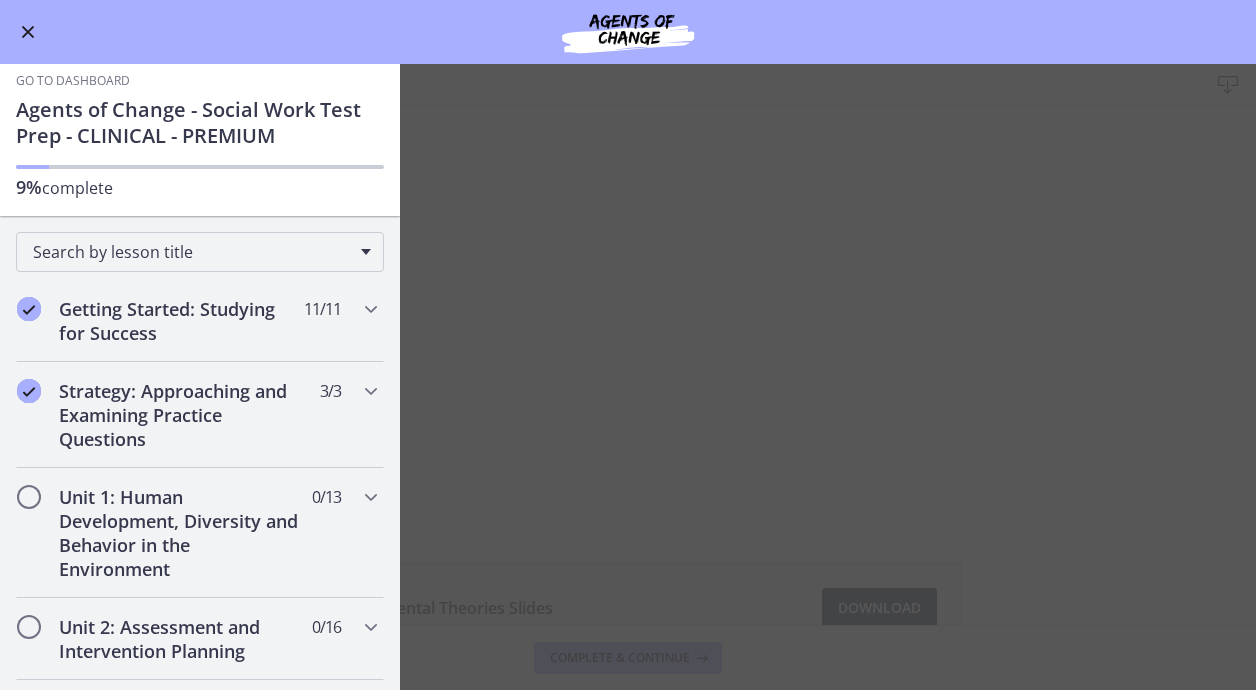 scroll, scrollTop: 0, scrollLeft: 0, axis: both 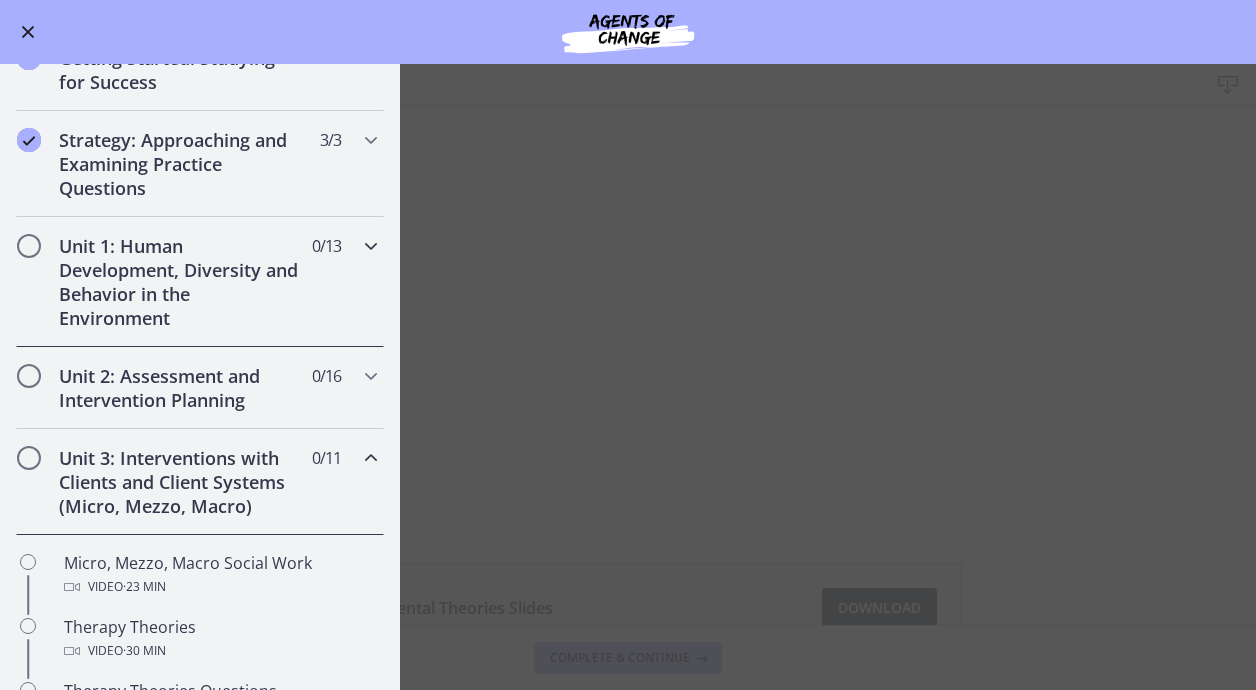 click at bounding box center [371, 246] 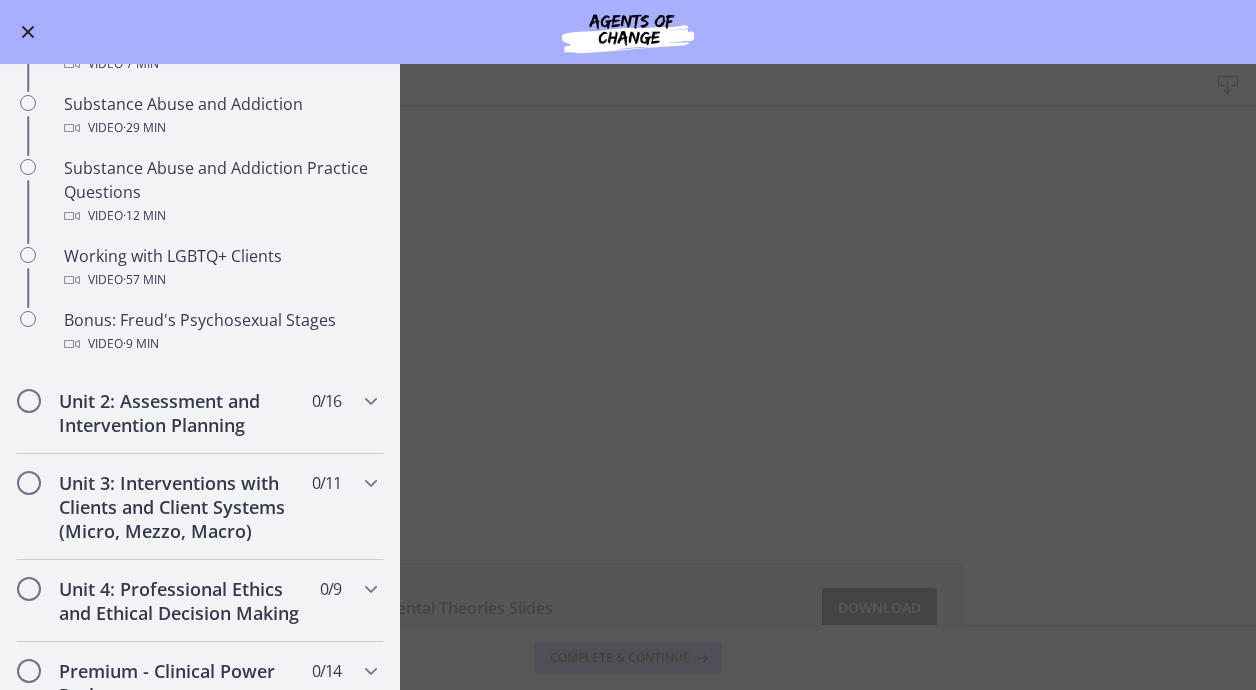 scroll, scrollTop: 1196, scrollLeft: 0, axis: vertical 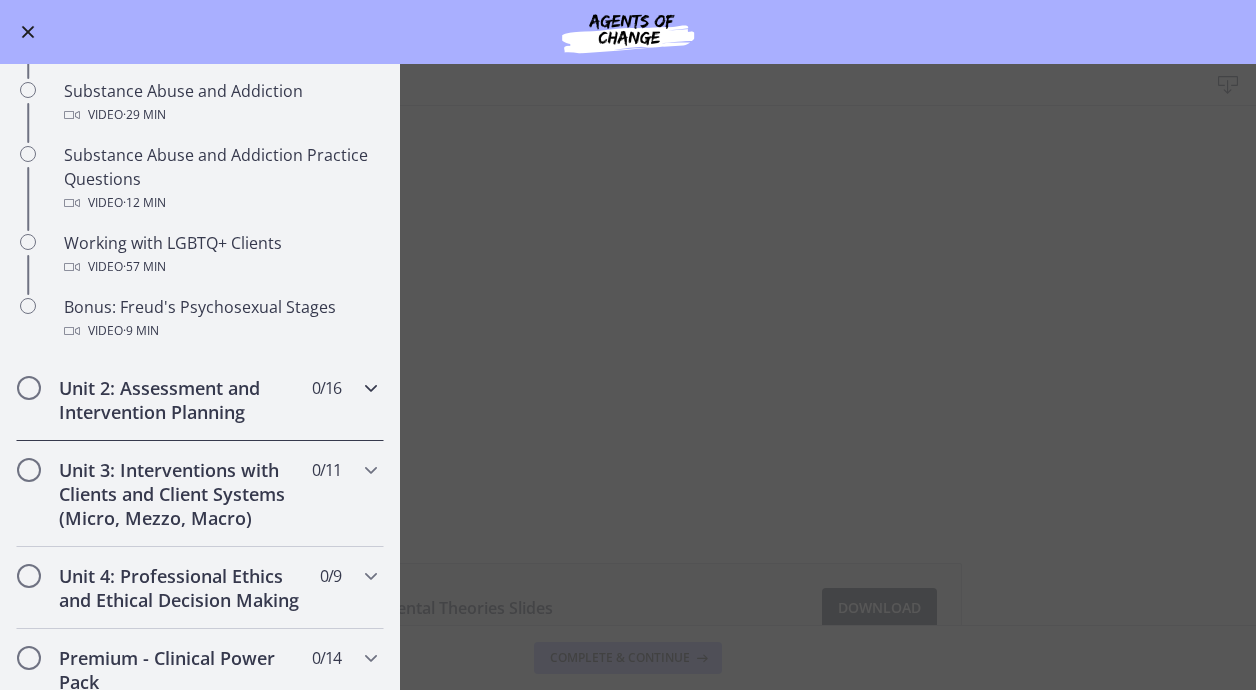 click at bounding box center (371, 388) 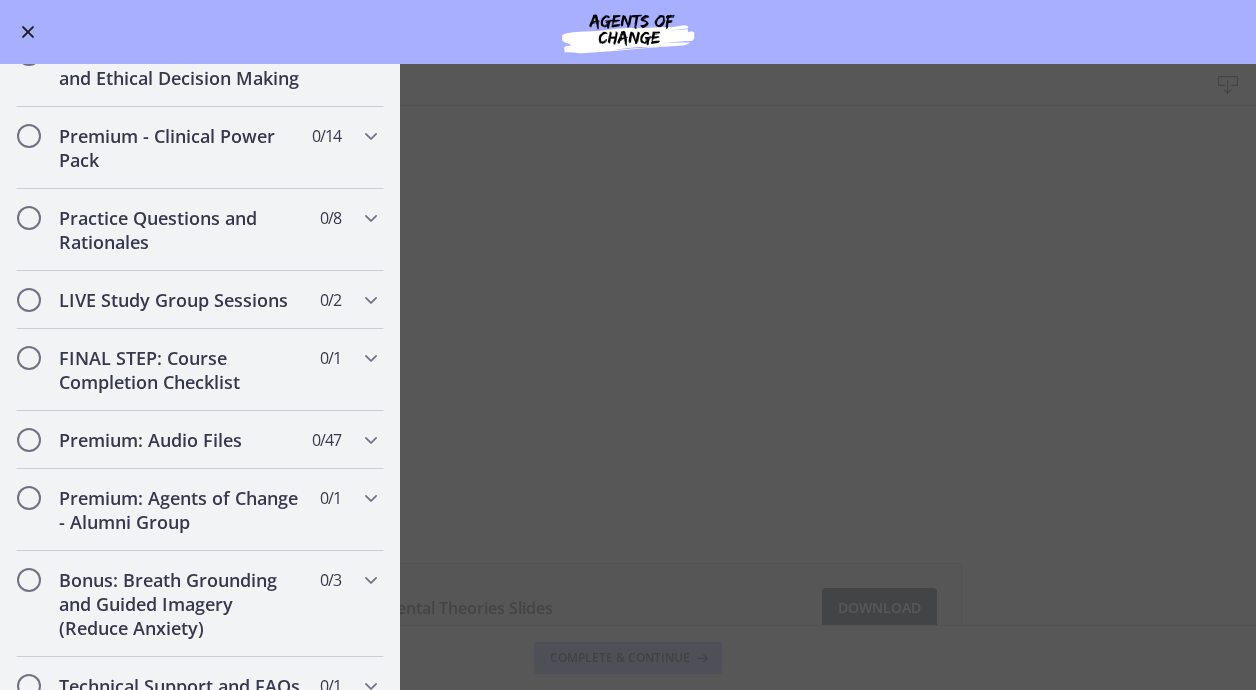 scroll, scrollTop: 0, scrollLeft: 0, axis: both 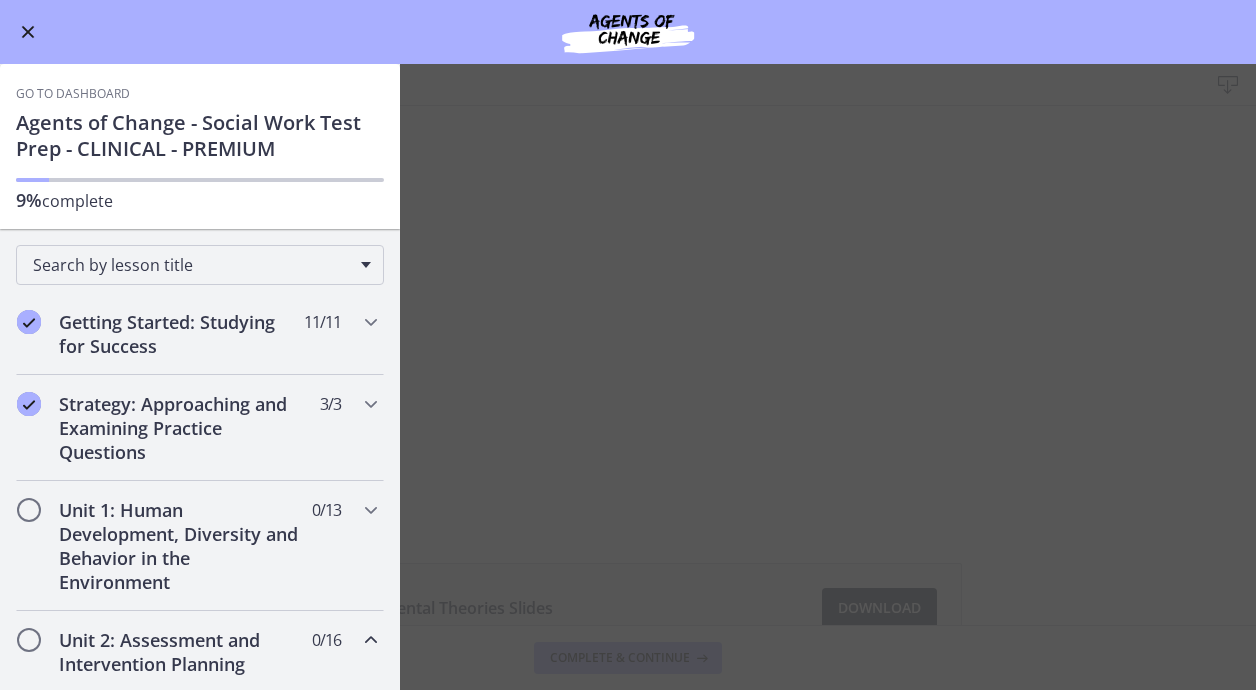 click at bounding box center [28, 32] 